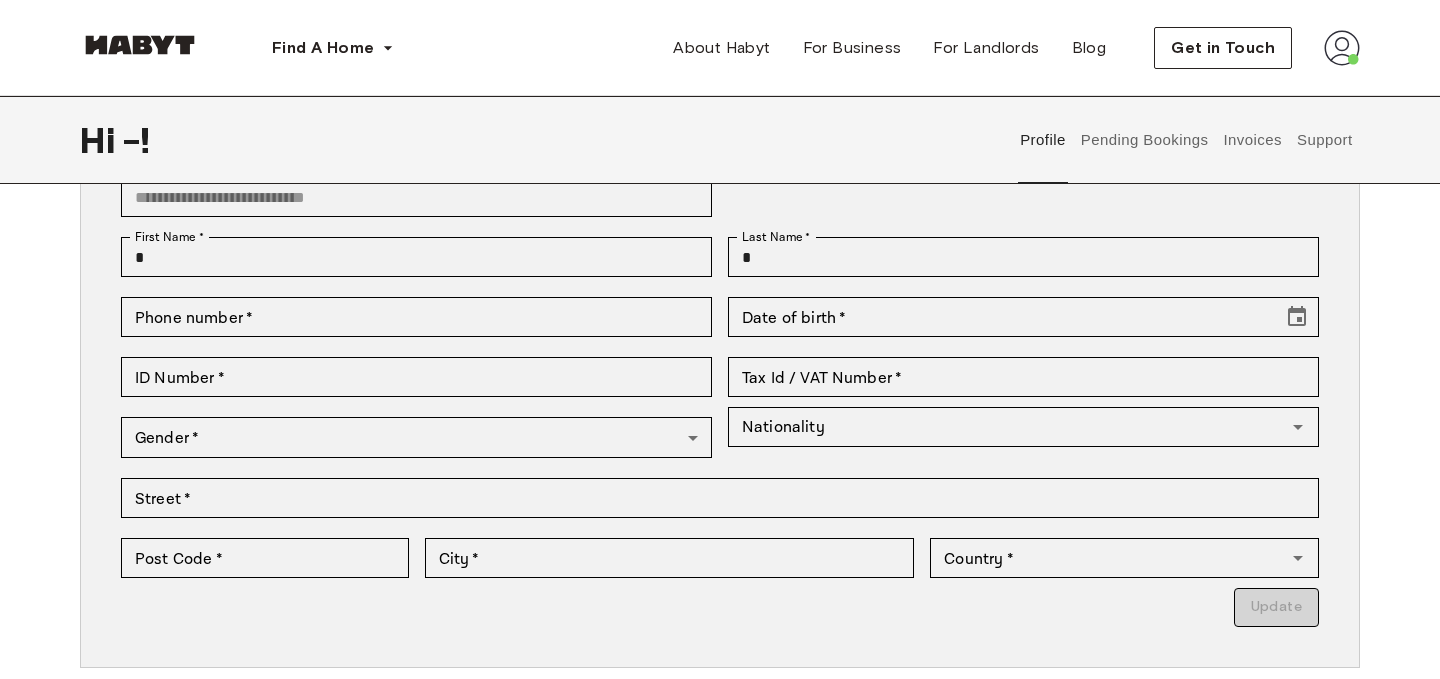 scroll, scrollTop: 172, scrollLeft: 0, axis: vertical 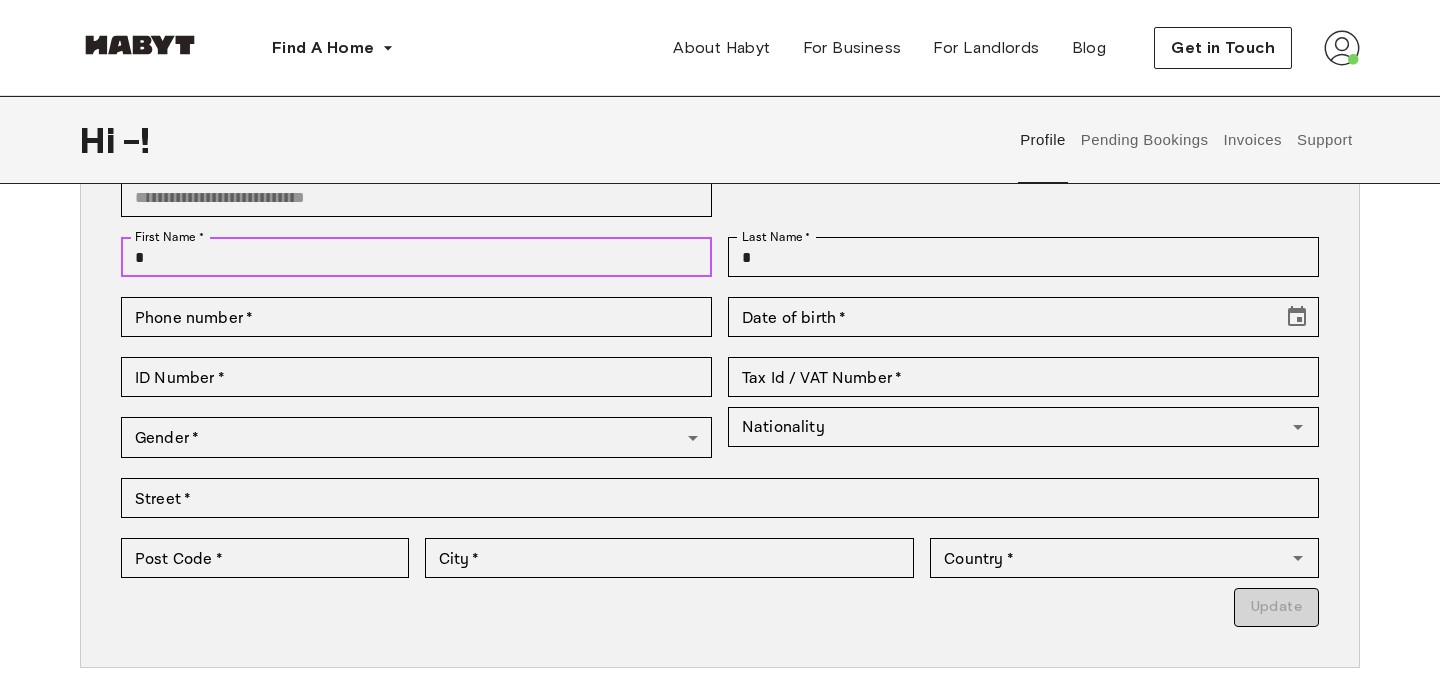 click on "*" at bounding box center (416, 257) 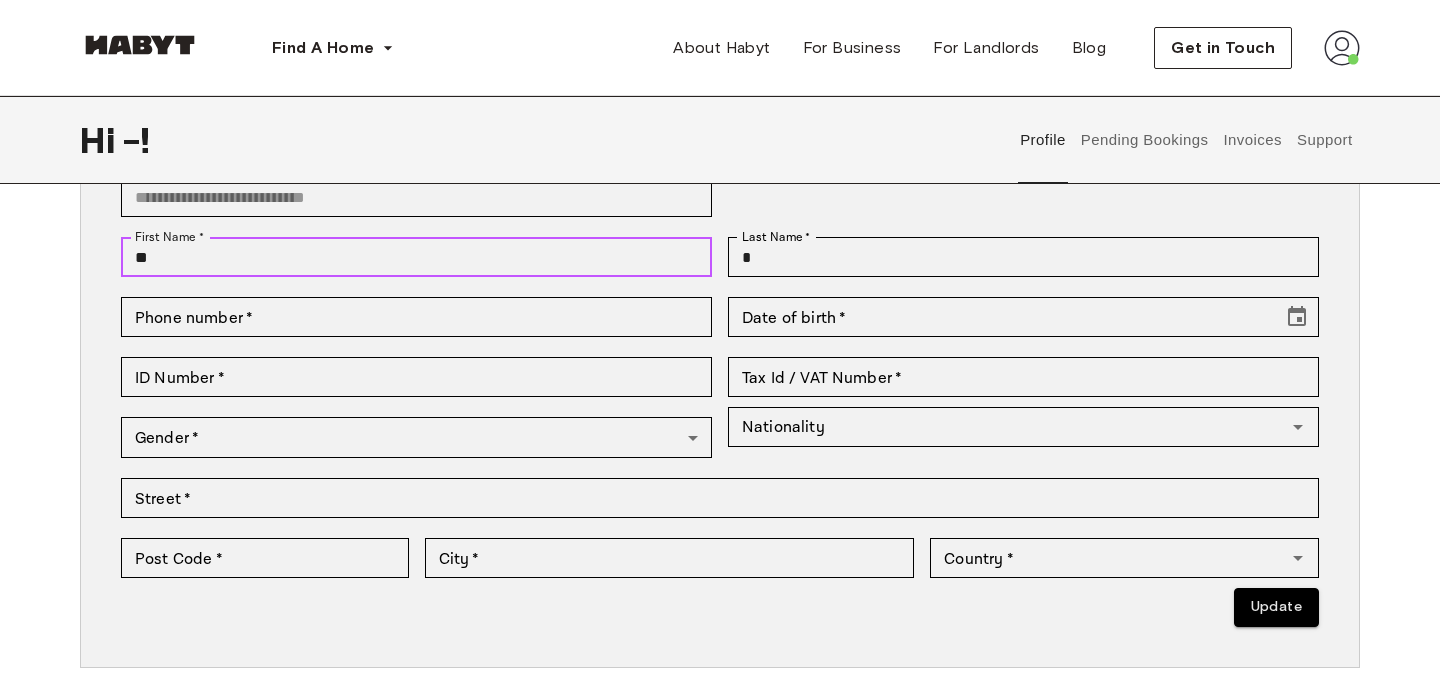 type on "*" 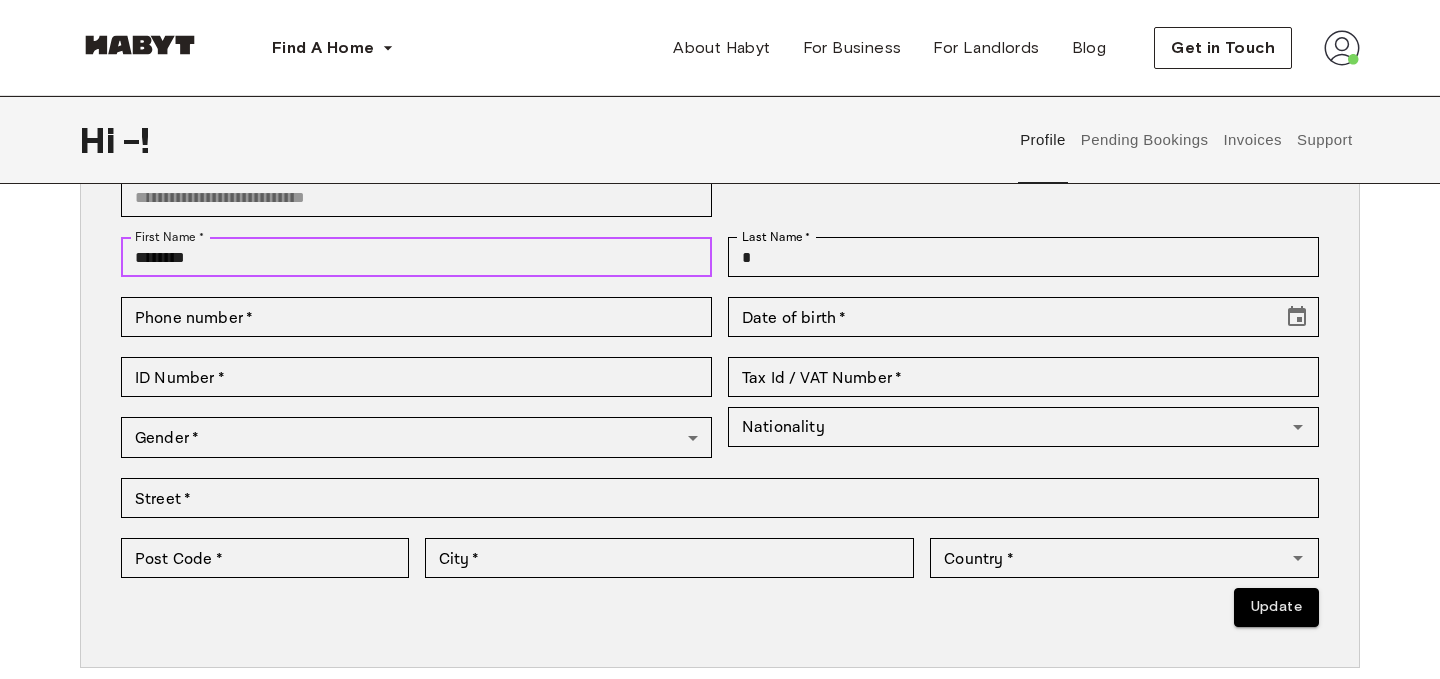 type on "********" 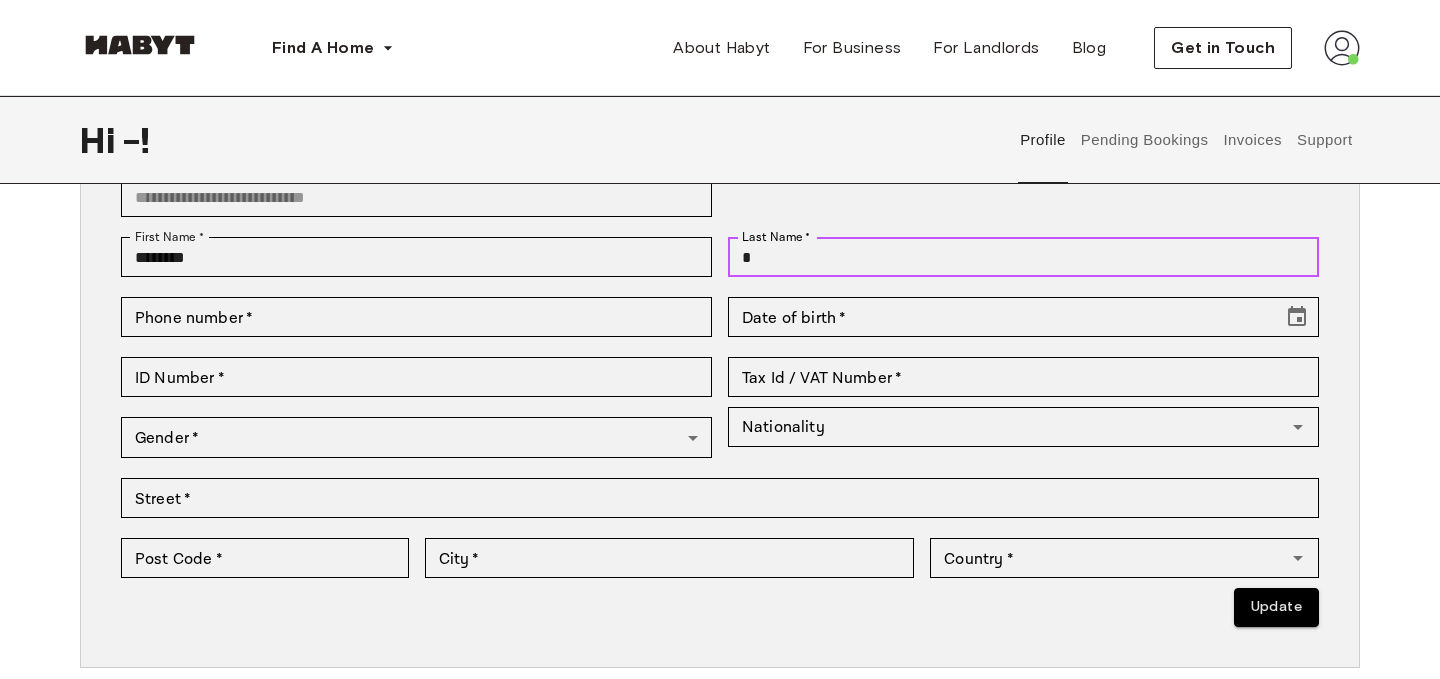 click on "*" at bounding box center (1023, 257) 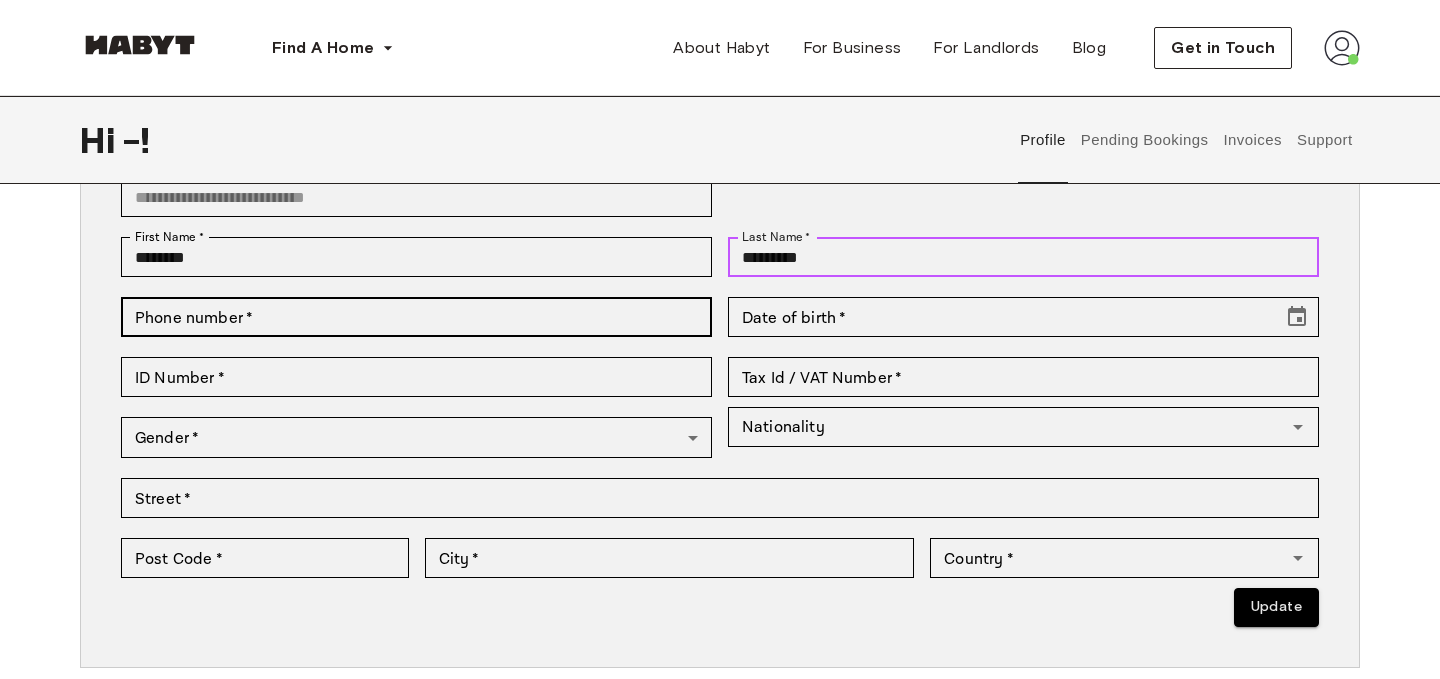 type on "*********" 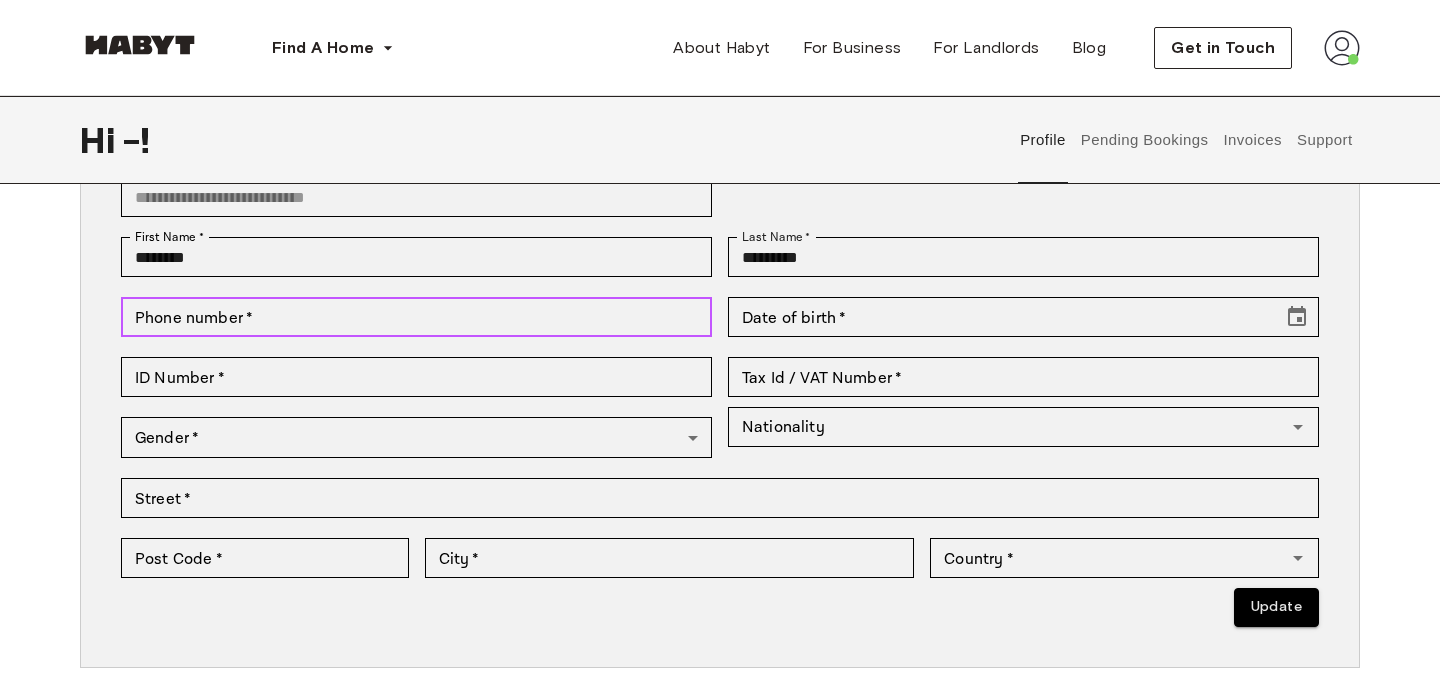 click on "Phone number   *" at bounding box center (416, 317) 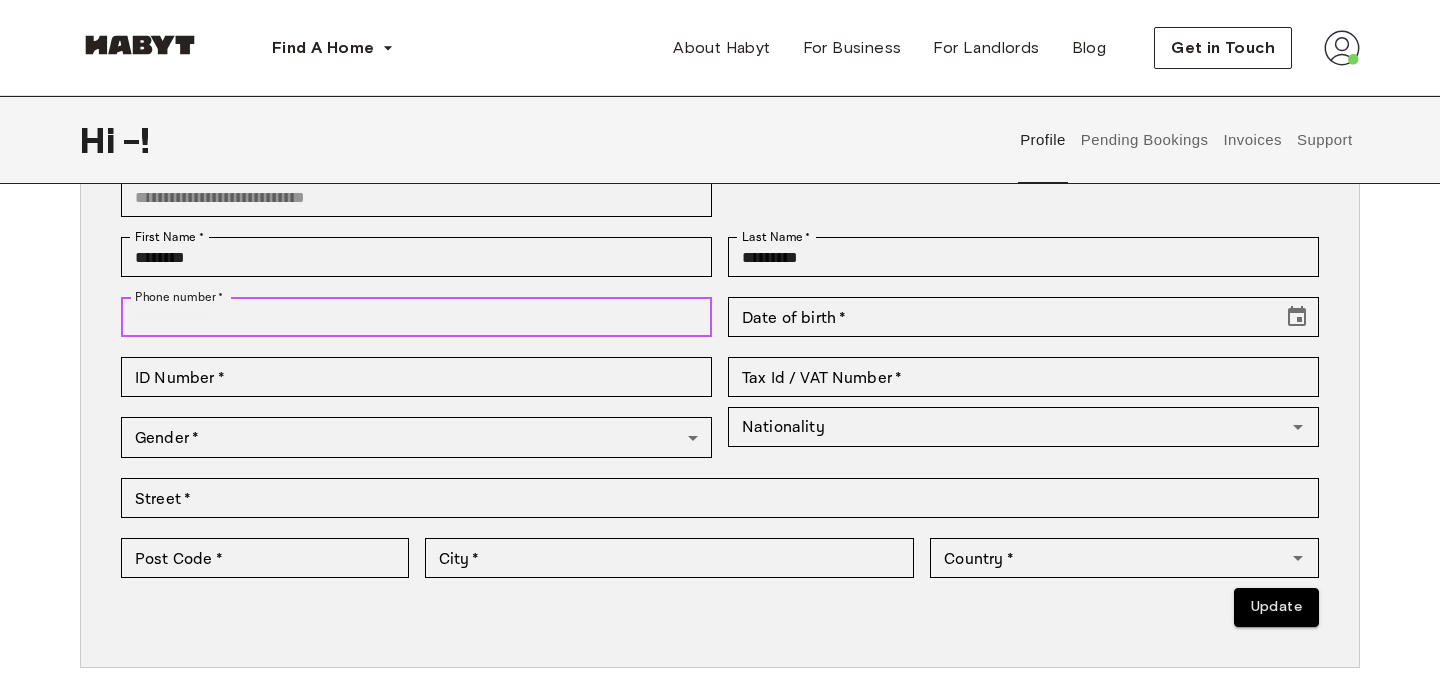 type on "**********" 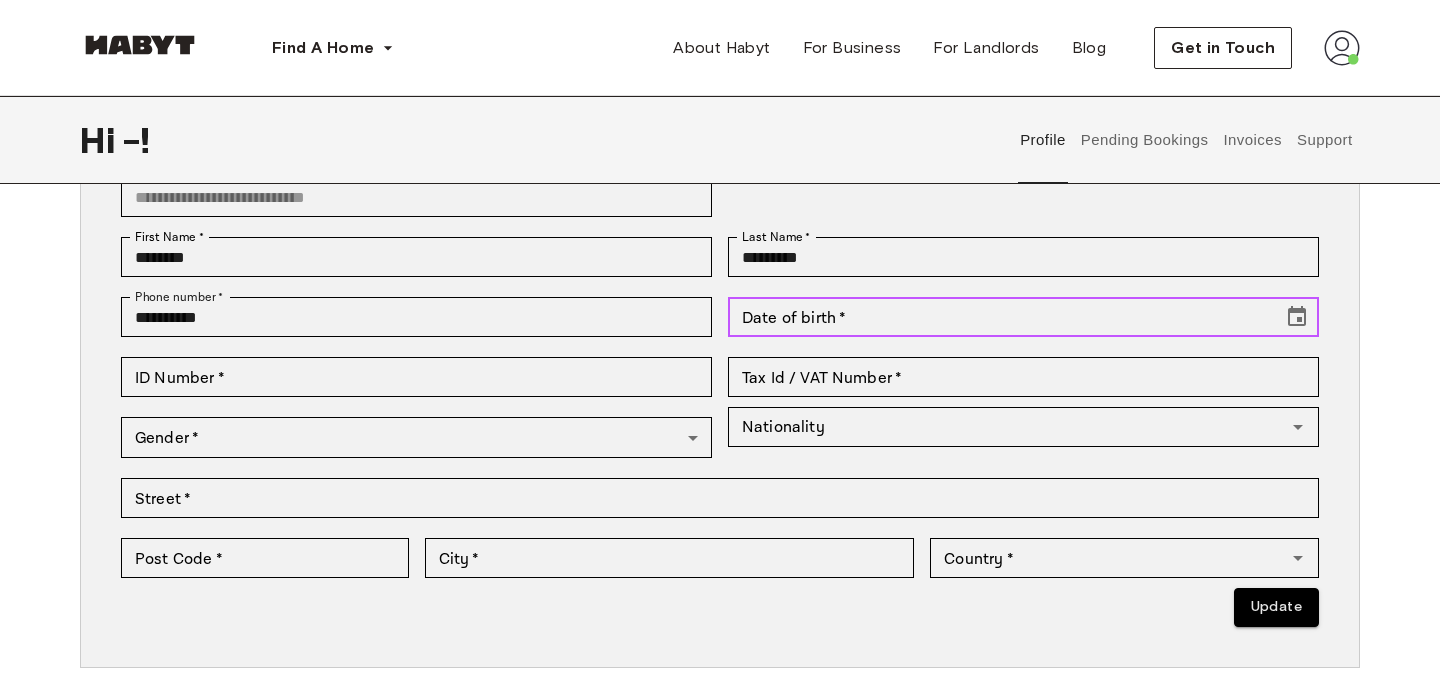 click on "Date of birth   * Date of birth   *" at bounding box center [1023, 317] 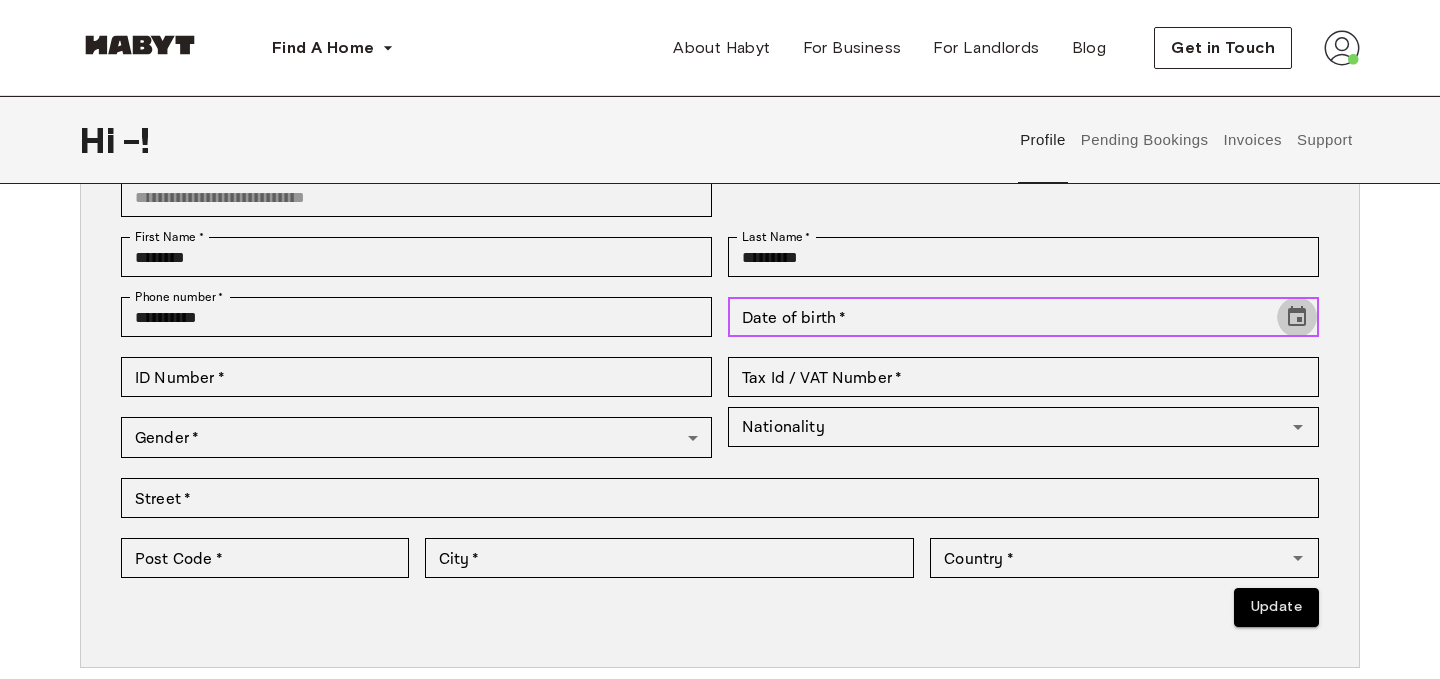 click 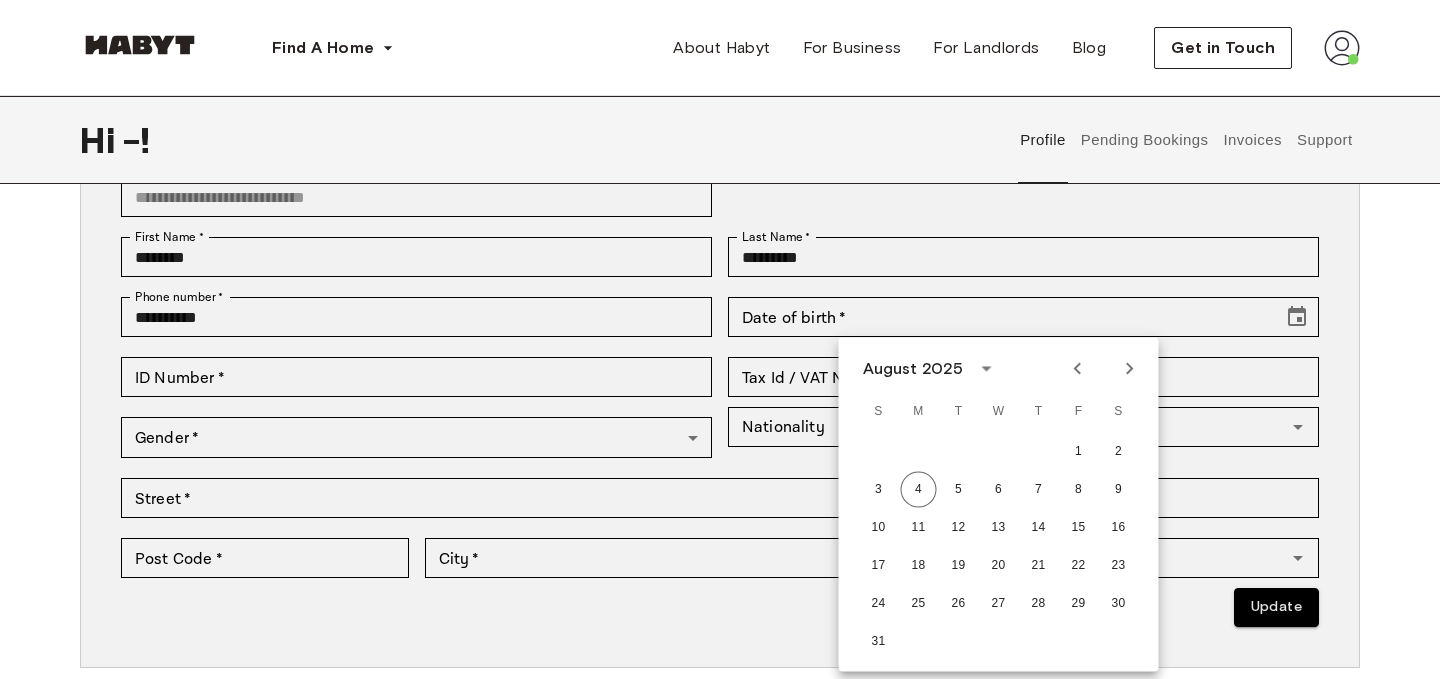 click on "August 2025" at bounding box center [913, 369] 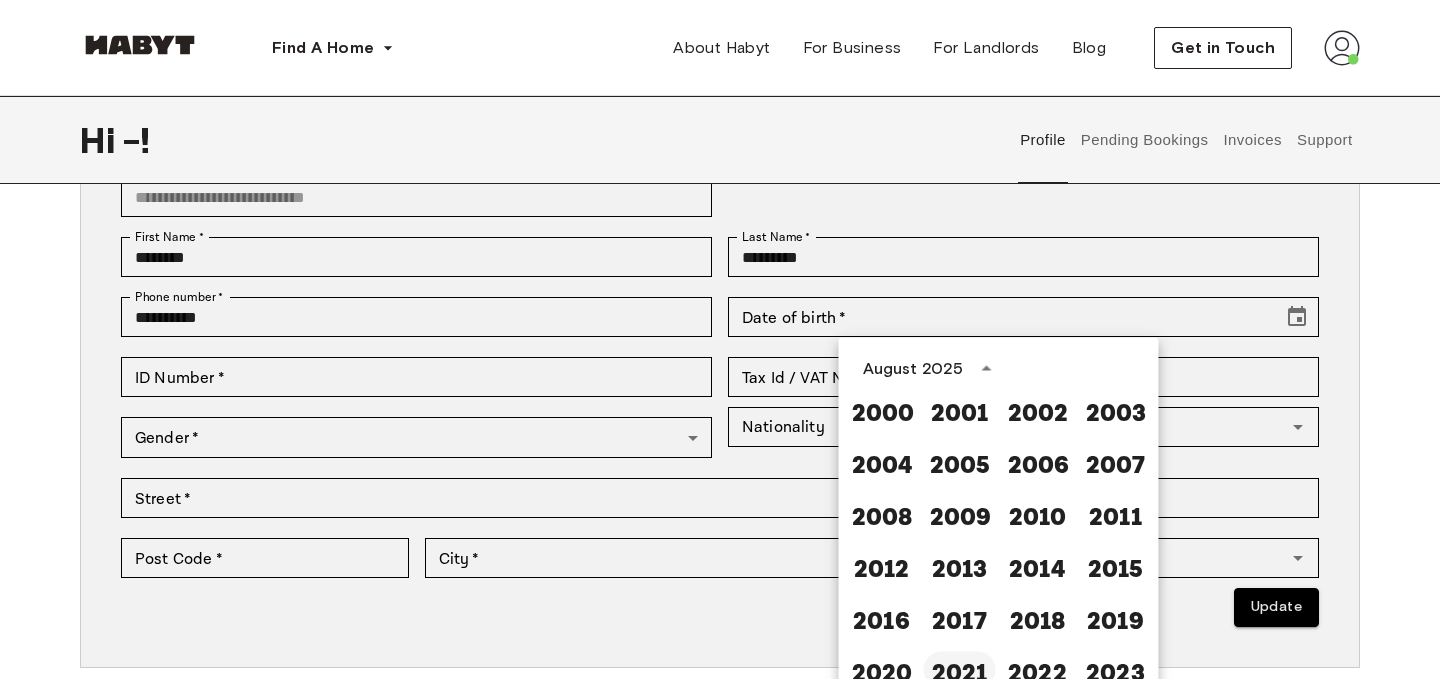 scroll, scrollTop: 1285, scrollLeft: 0, axis: vertical 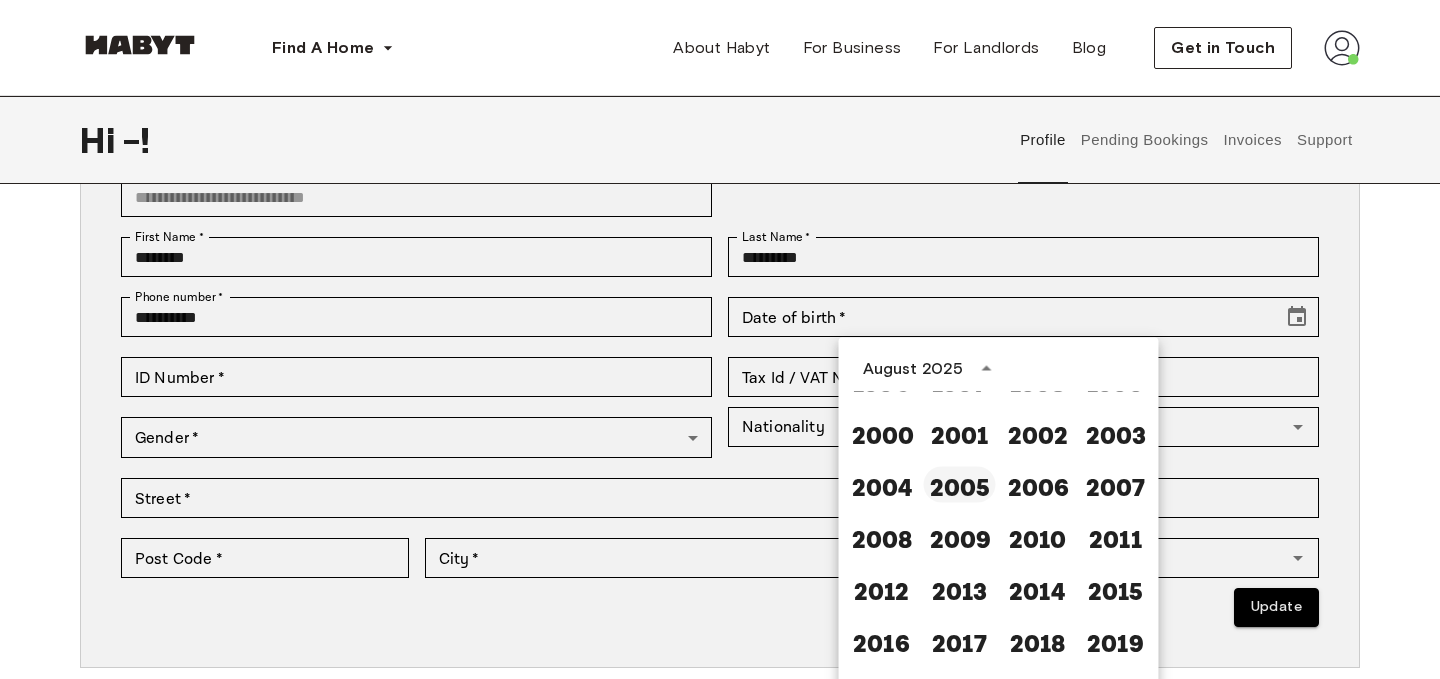 click on "2005" at bounding box center (960, 485) 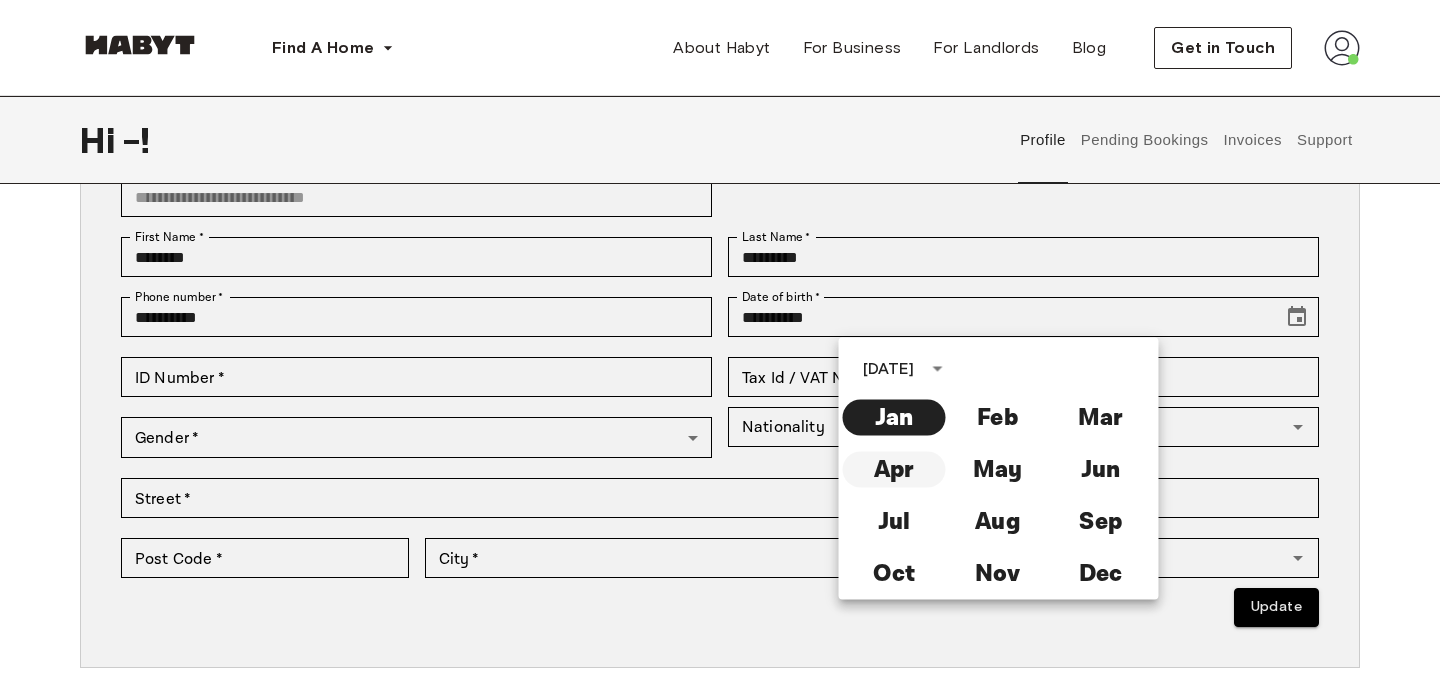 click on "Apr" at bounding box center (894, 470) 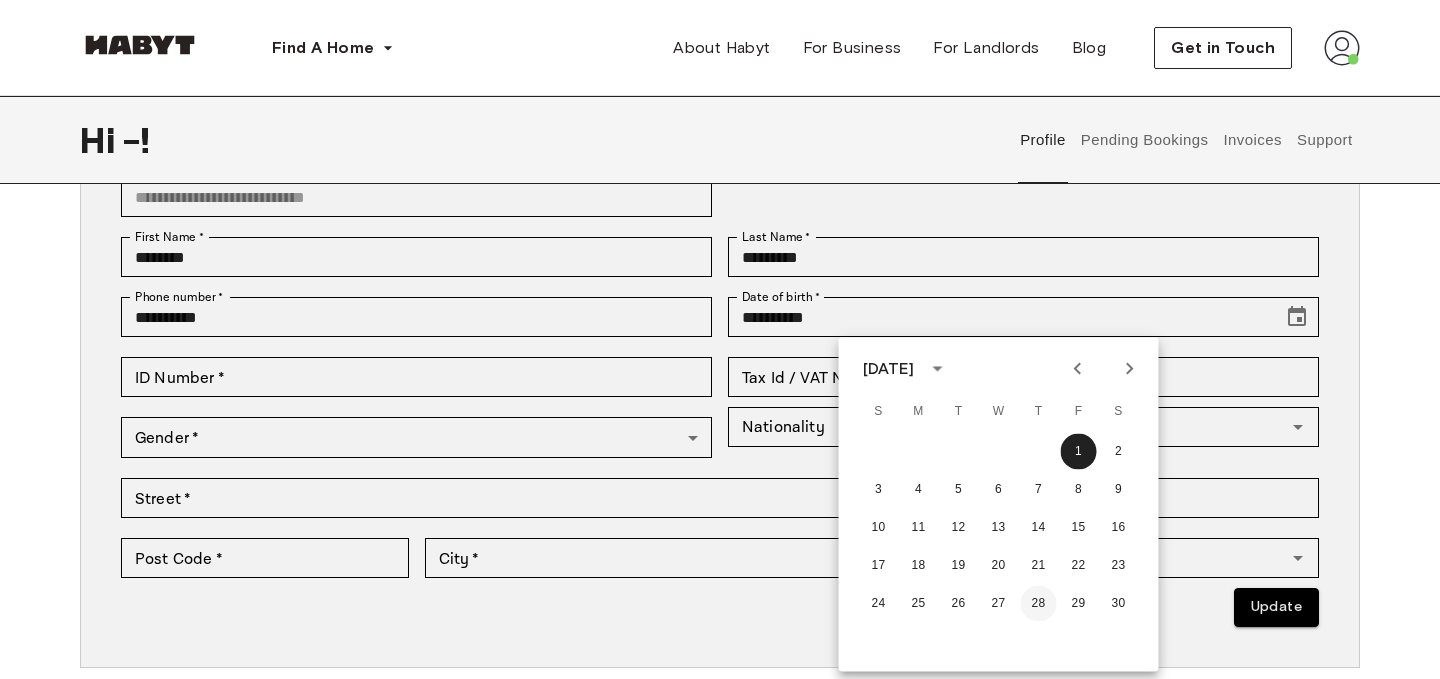 click on "28" at bounding box center (1039, 604) 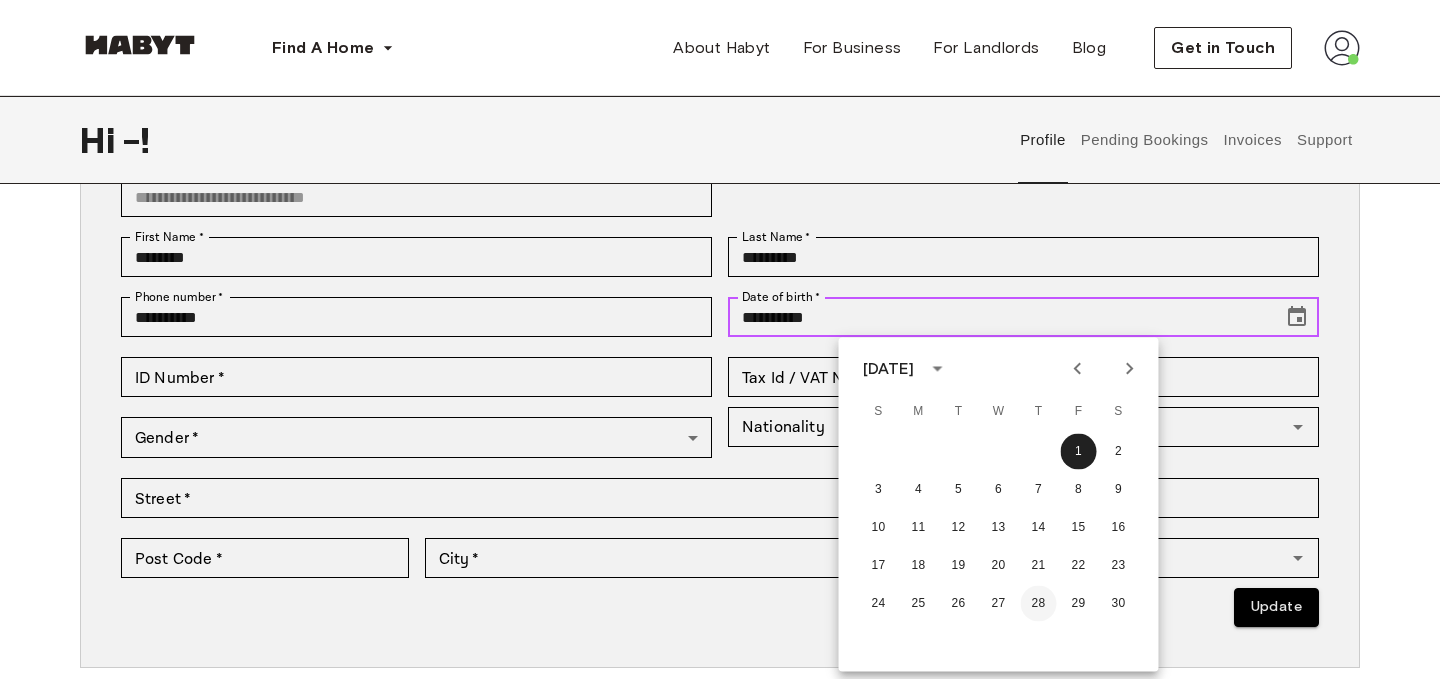 type on "**********" 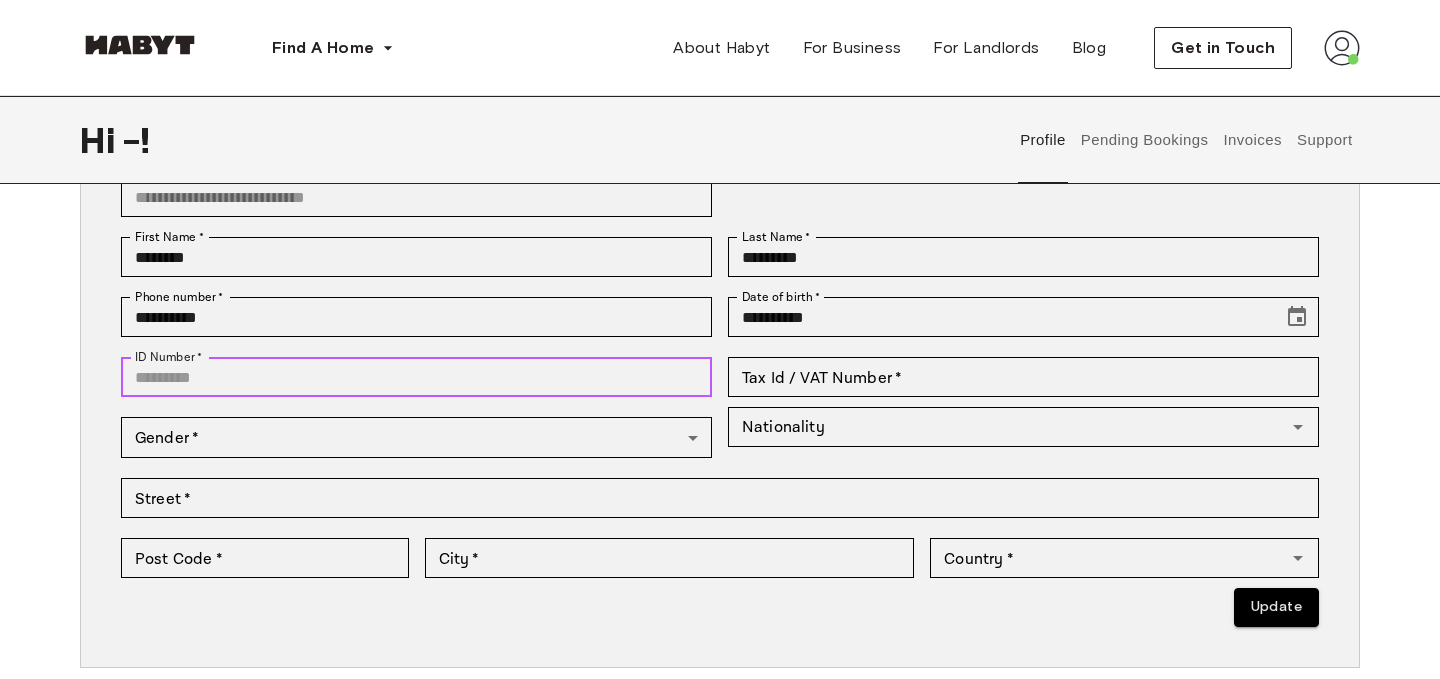 click on "ID Number   *" at bounding box center [416, 377] 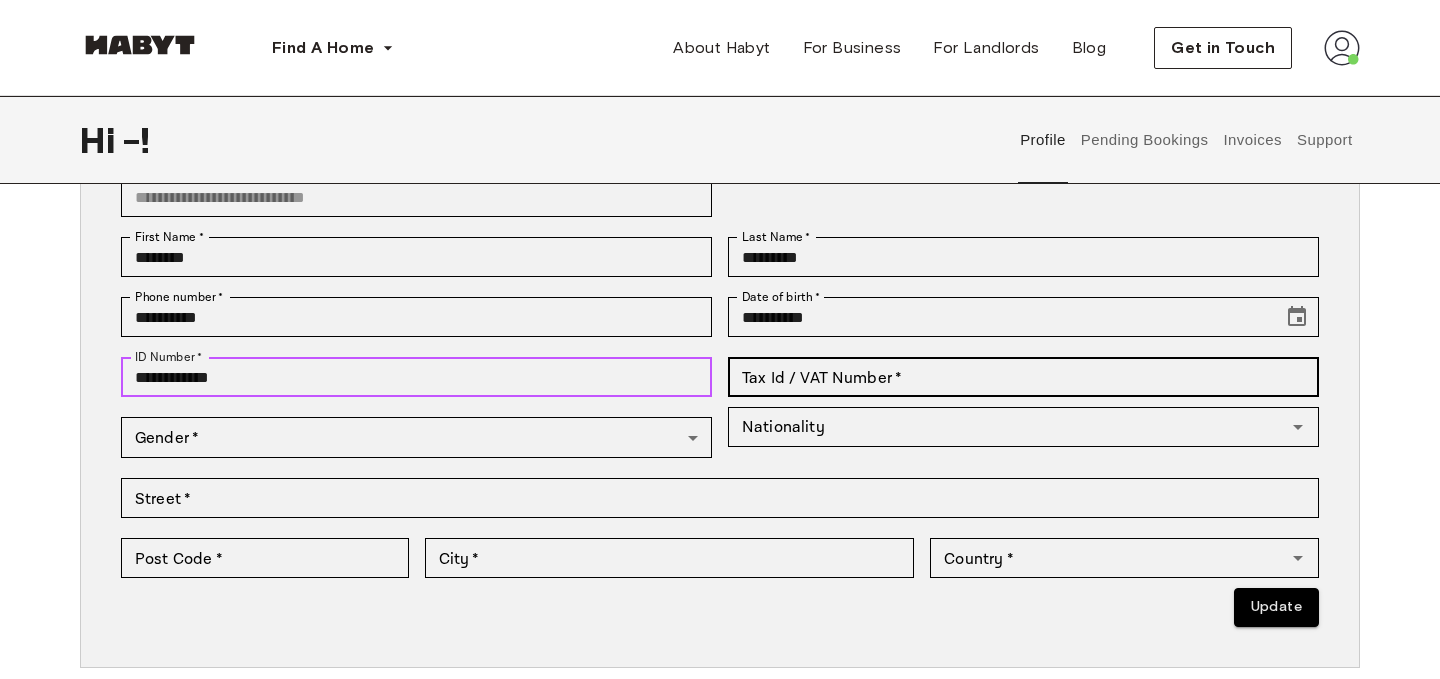 type on "**********" 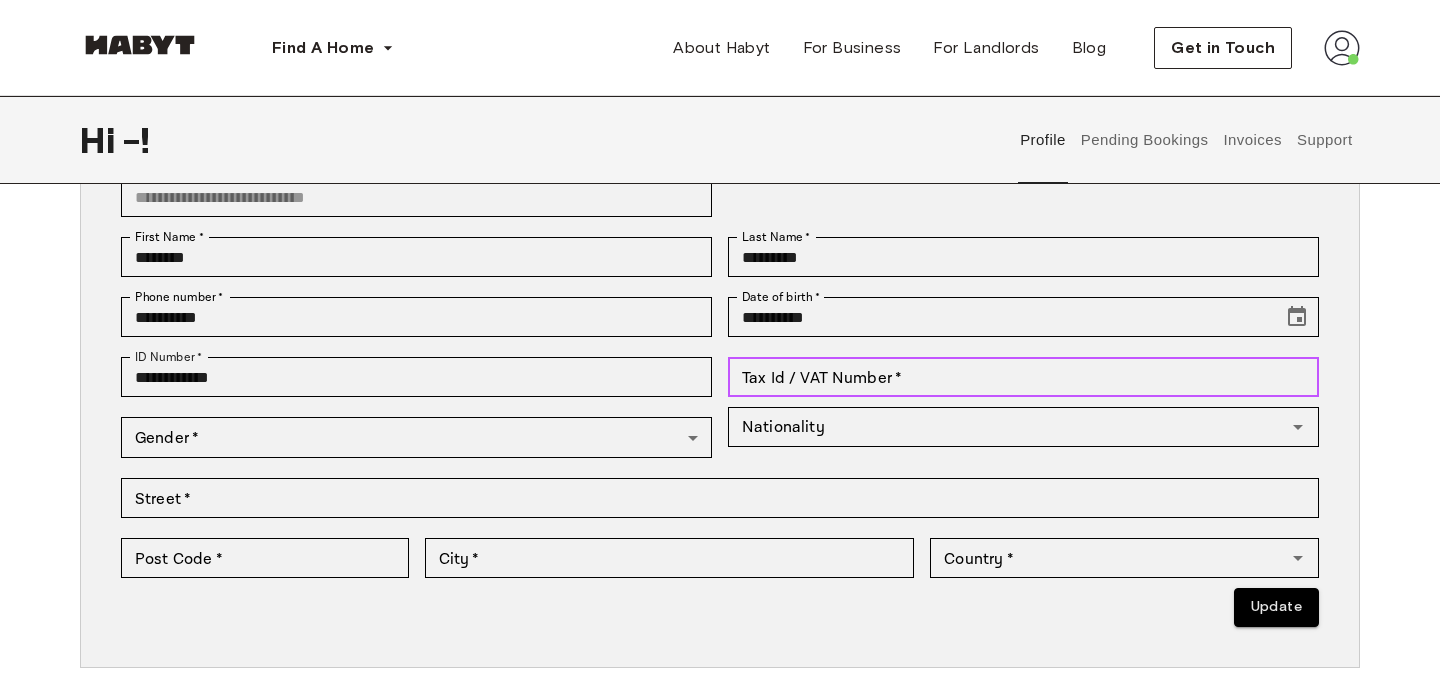 click on "Tax Id / VAT Number   *" at bounding box center (1023, 377) 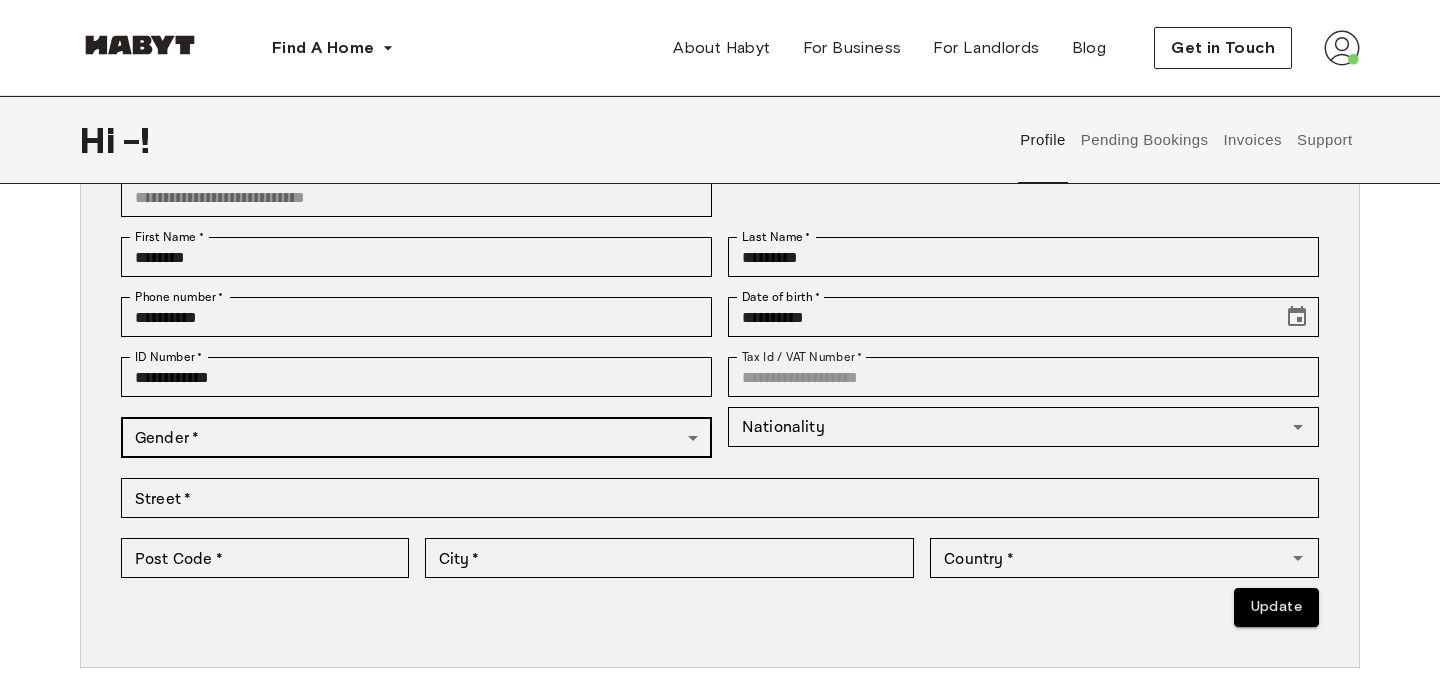 click on "**********" at bounding box center [720, 786] 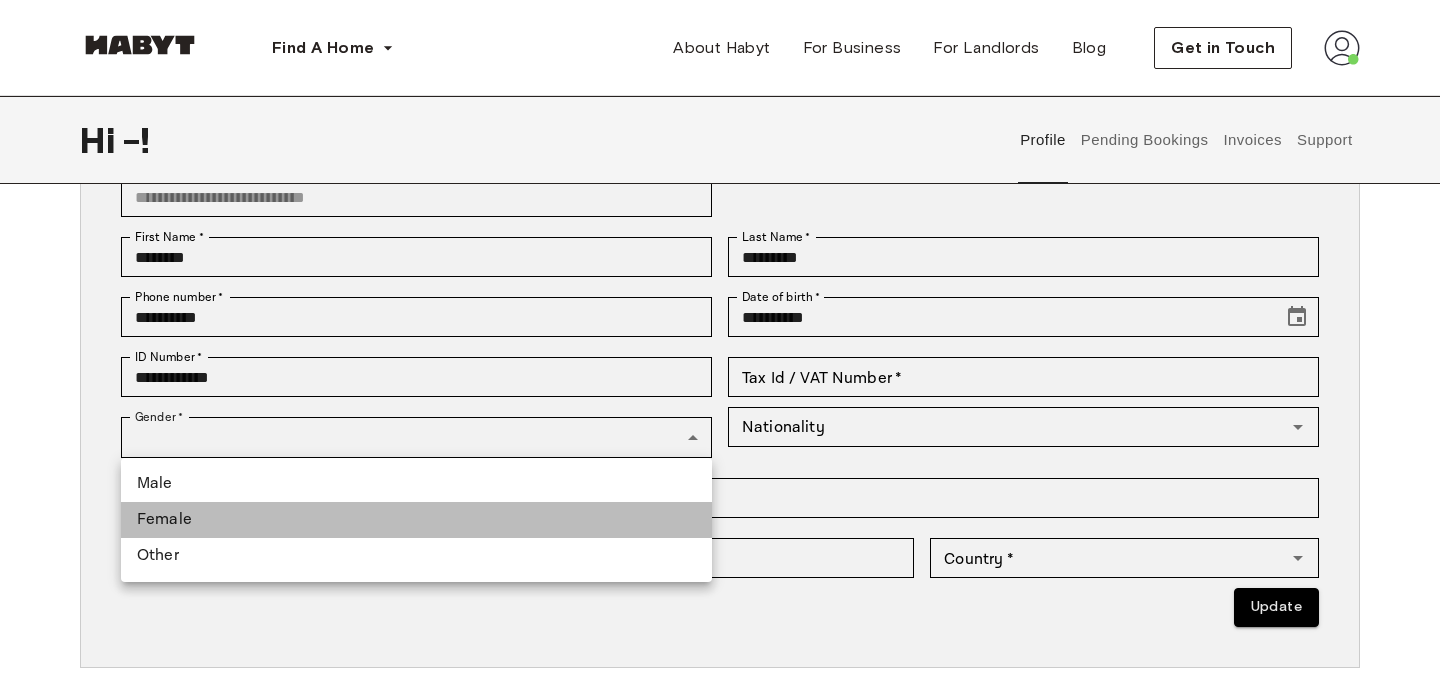 click on "Female" at bounding box center (416, 520) 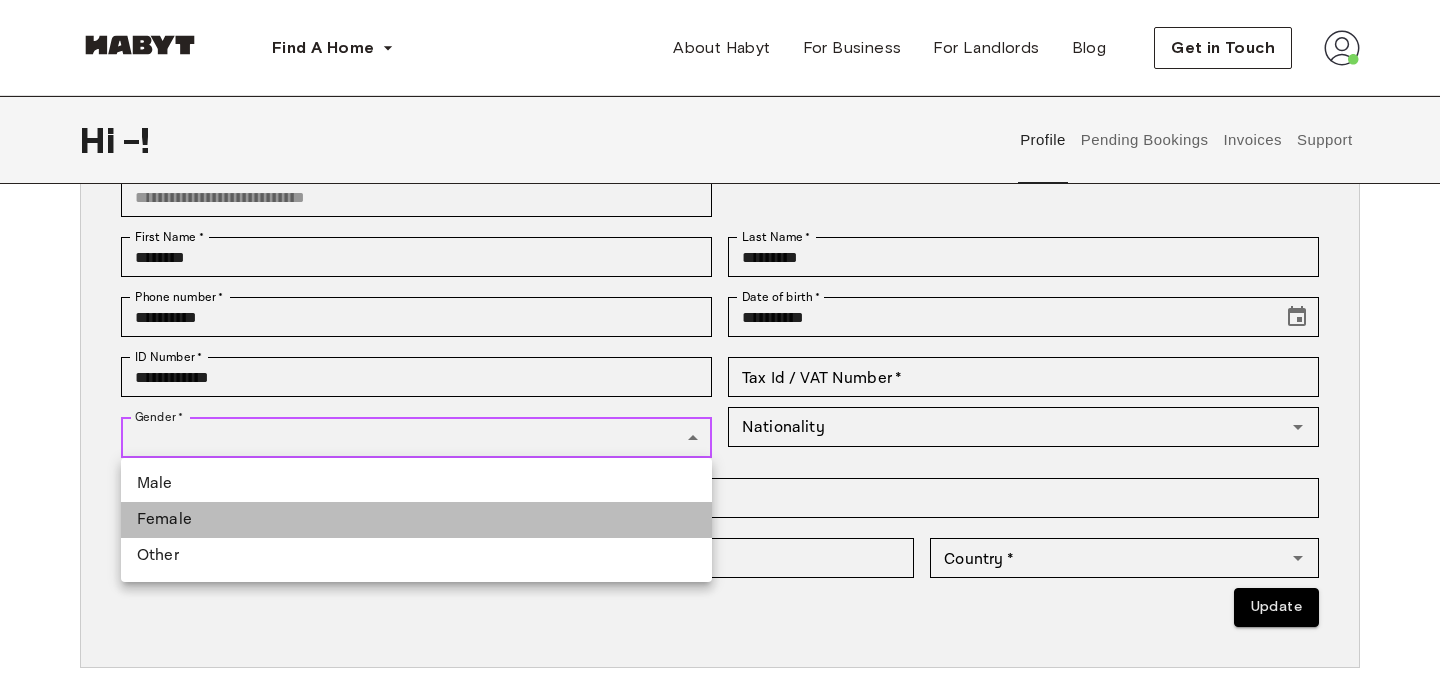 type on "******" 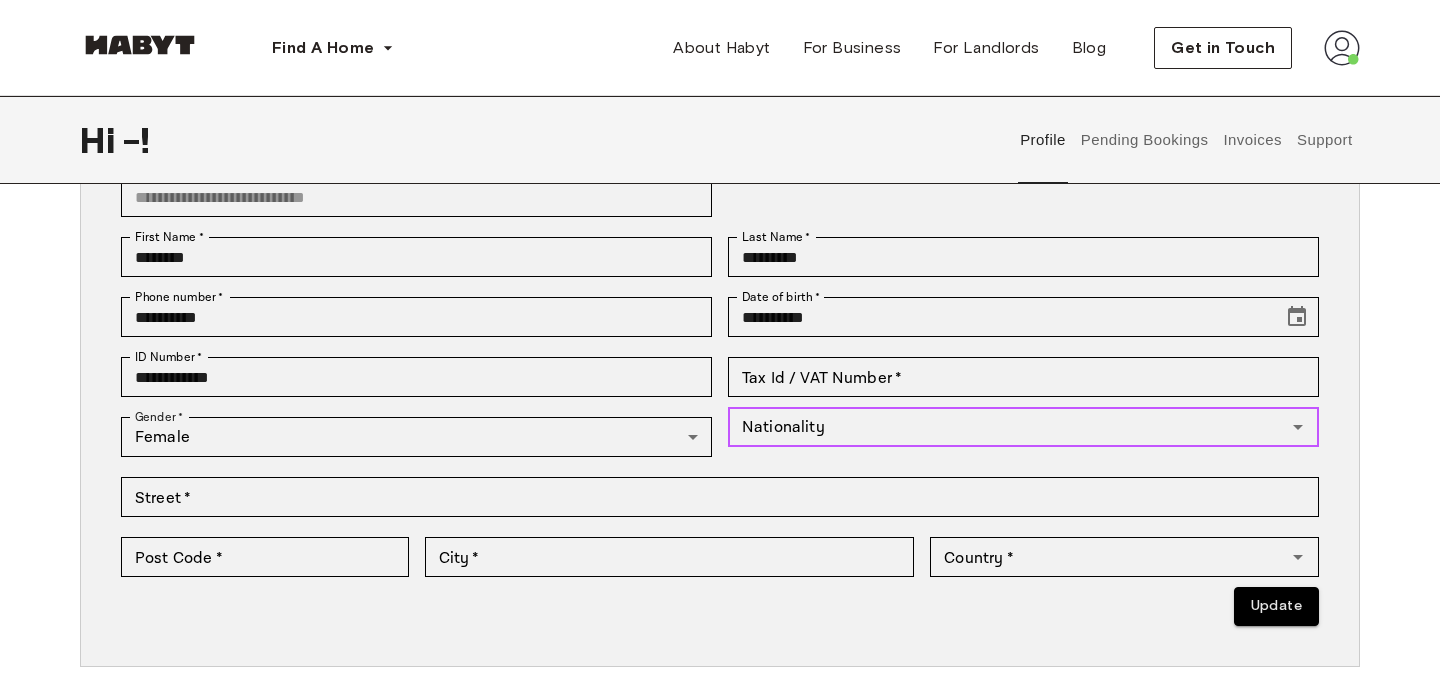 click on "Nationality" at bounding box center (1007, 427) 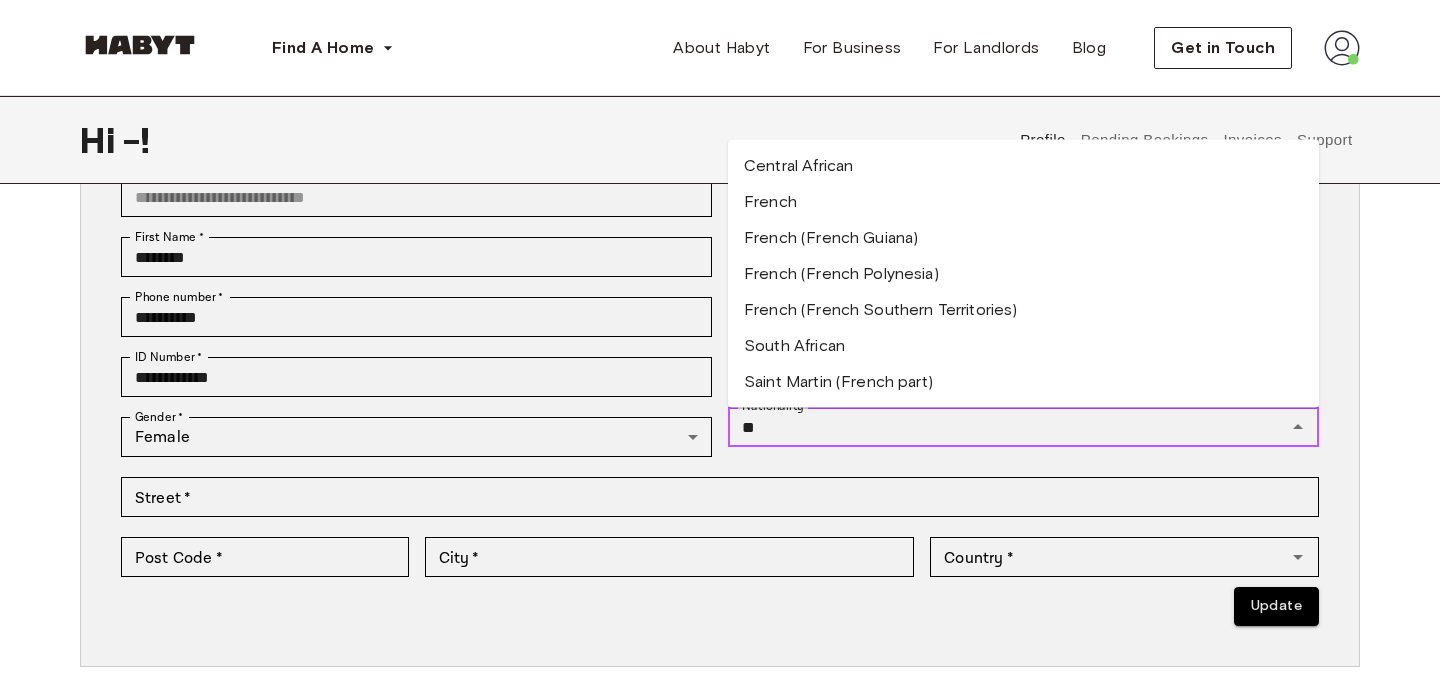 click on "French" at bounding box center (1023, 202) 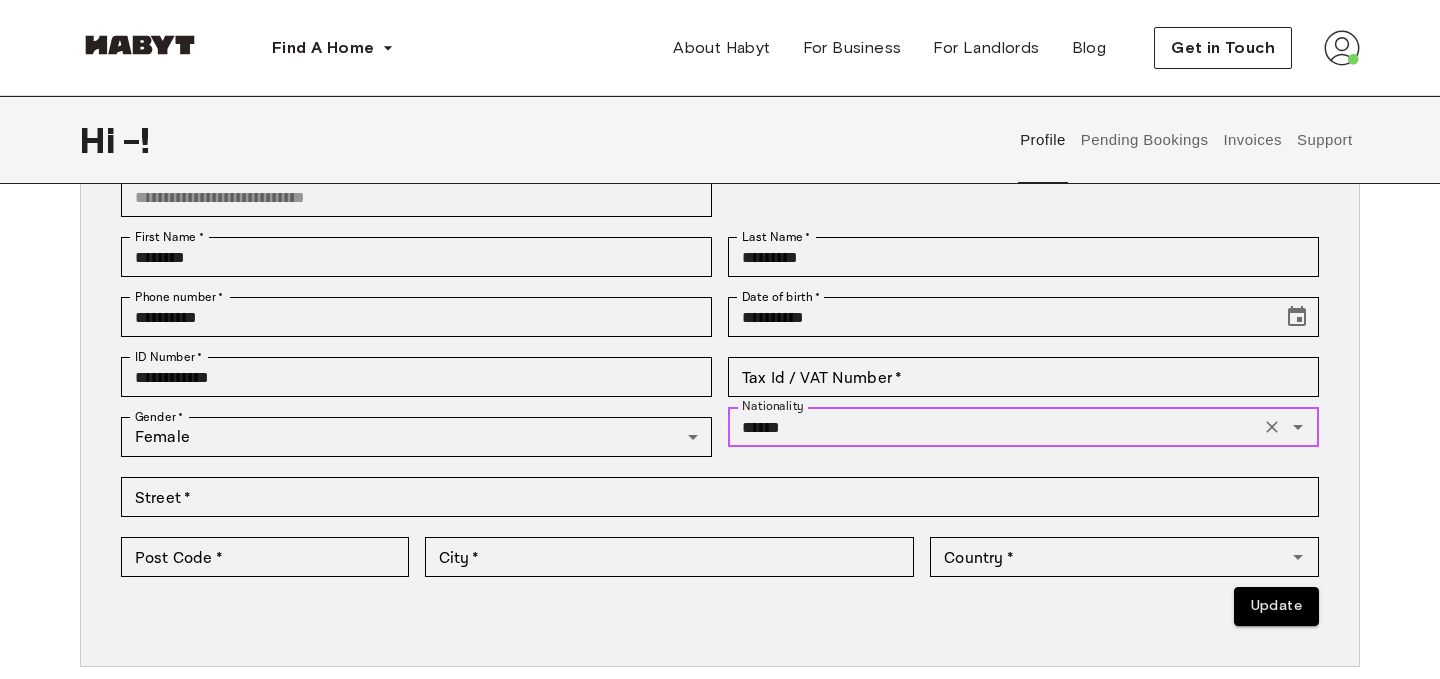 type on "******" 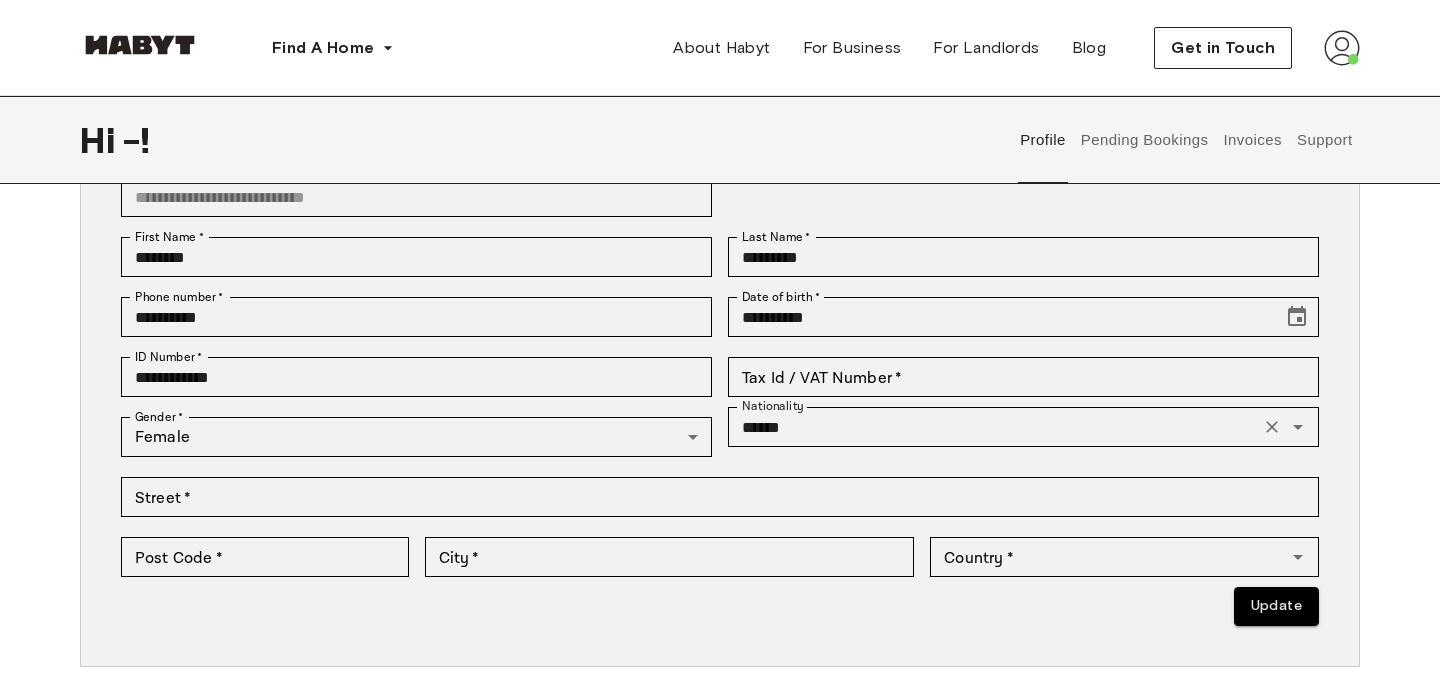 click on "Street   * Street   *" at bounding box center (712, 497) 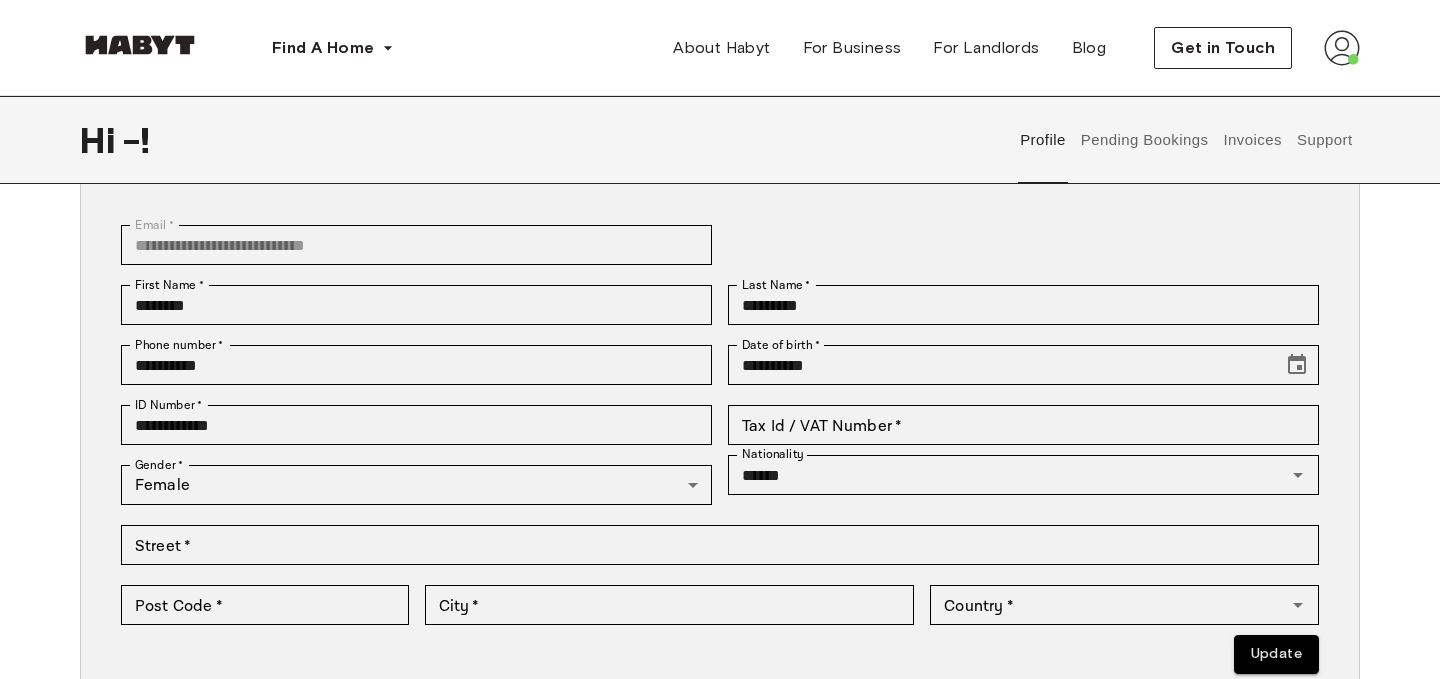 scroll, scrollTop: 138, scrollLeft: 0, axis: vertical 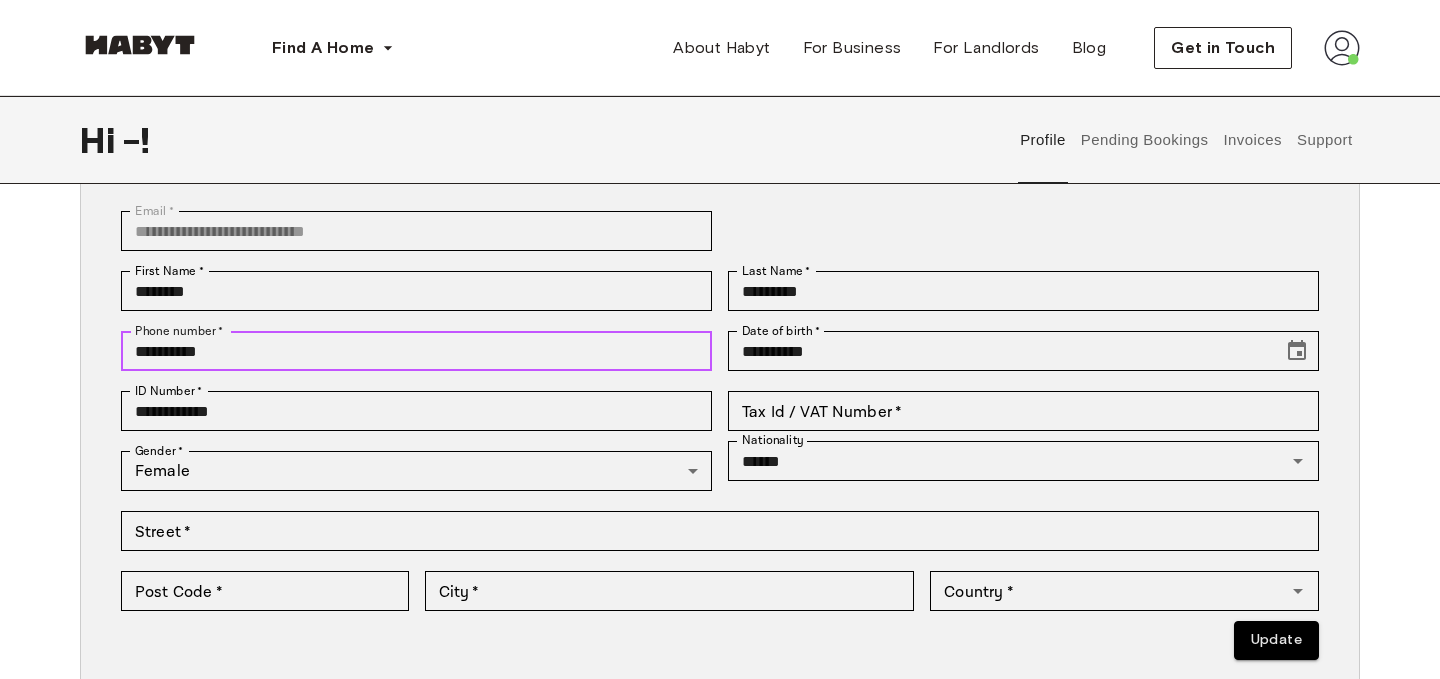 drag, startPoint x: 329, startPoint y: 352, endPoint x: 132, endPoint y: 346, distance: 197.09135 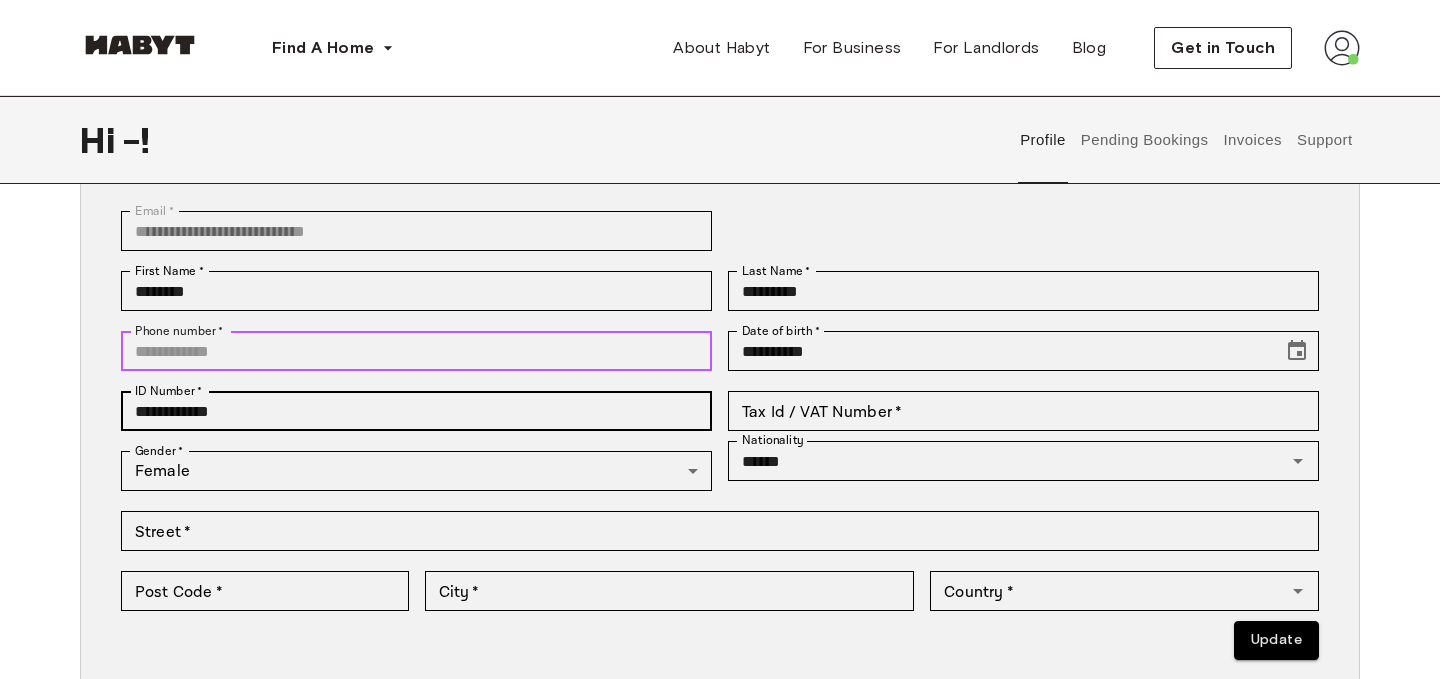 type 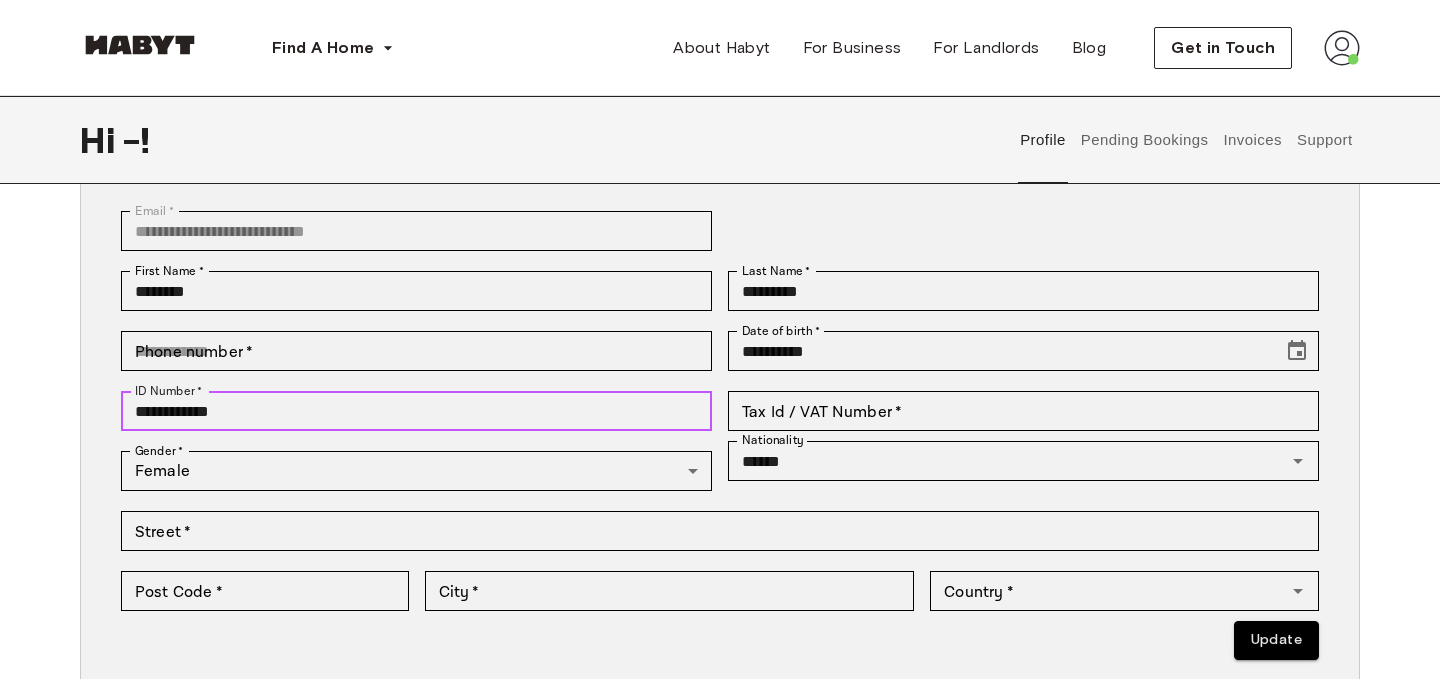 drag, startPoint x: 283, startPoint y: 413, endPoint x: 39, endPoint y: 388, distance: 245.27739 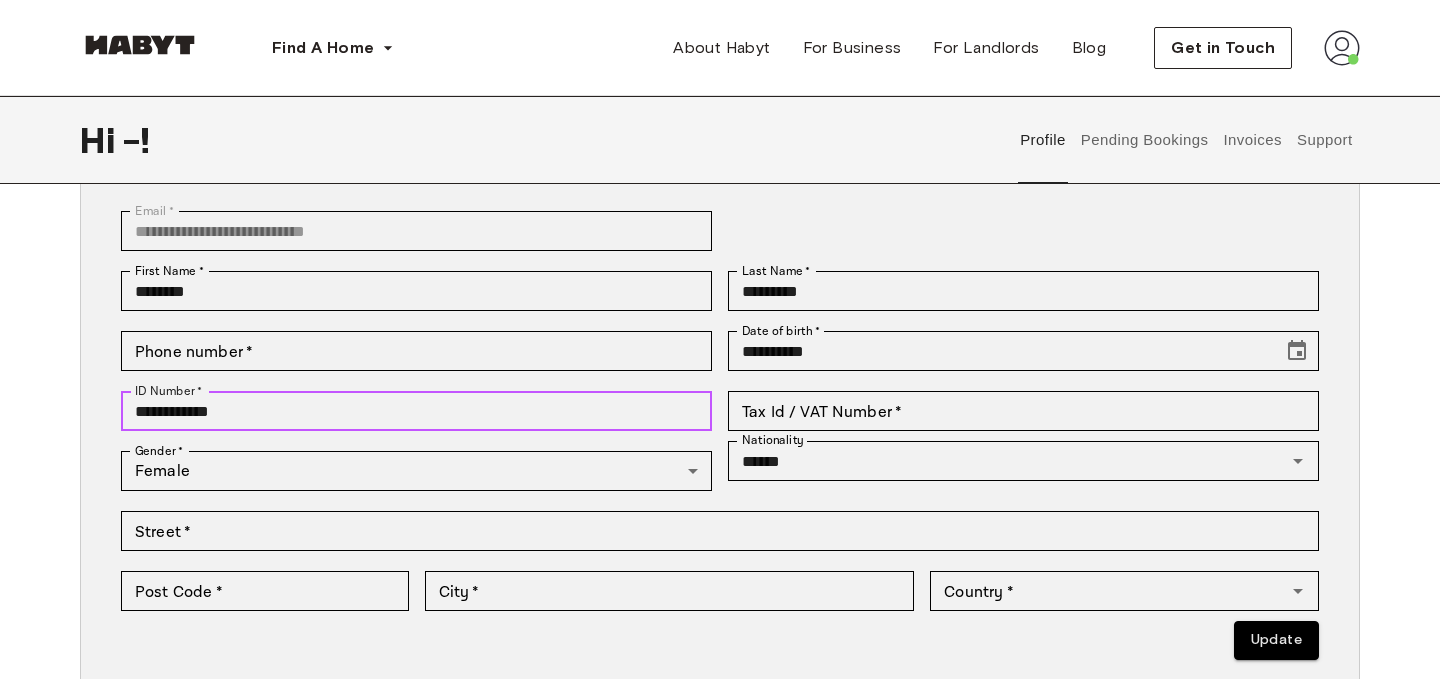 click on "**********" at bounding box center (720, 460) 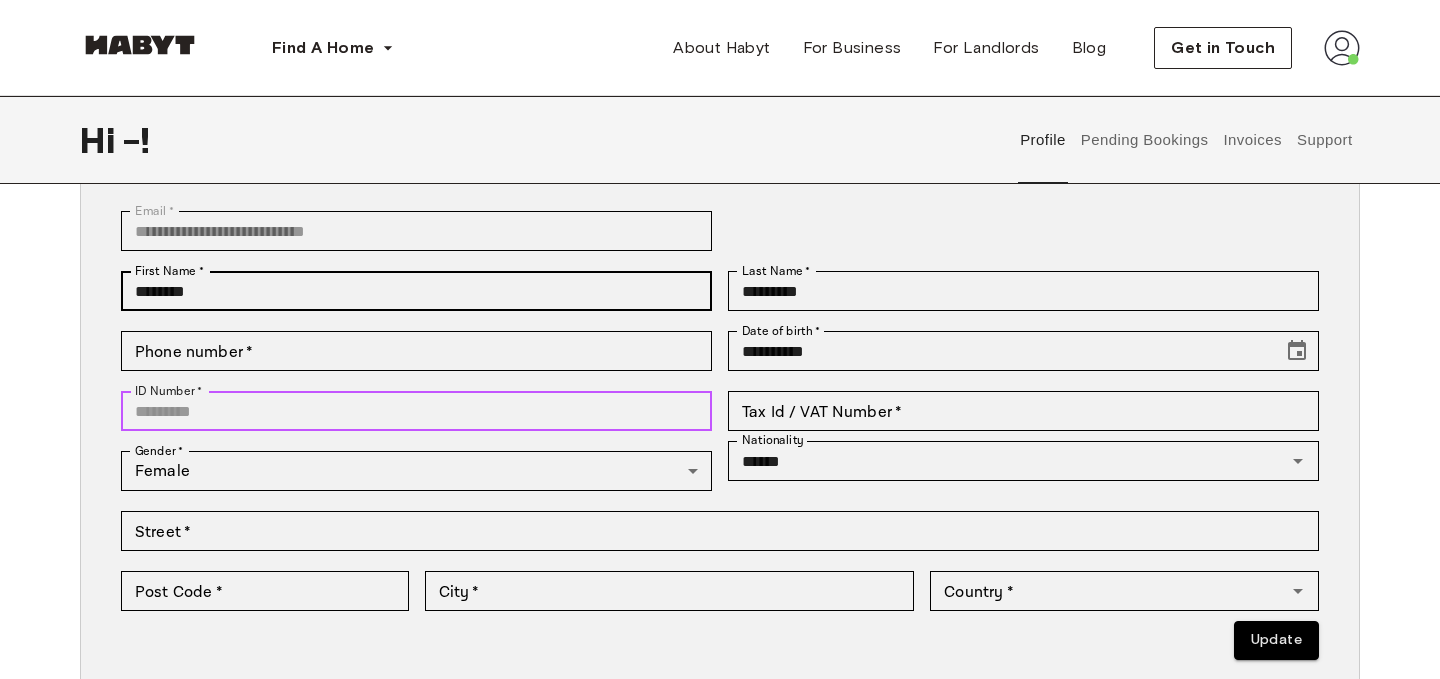 type 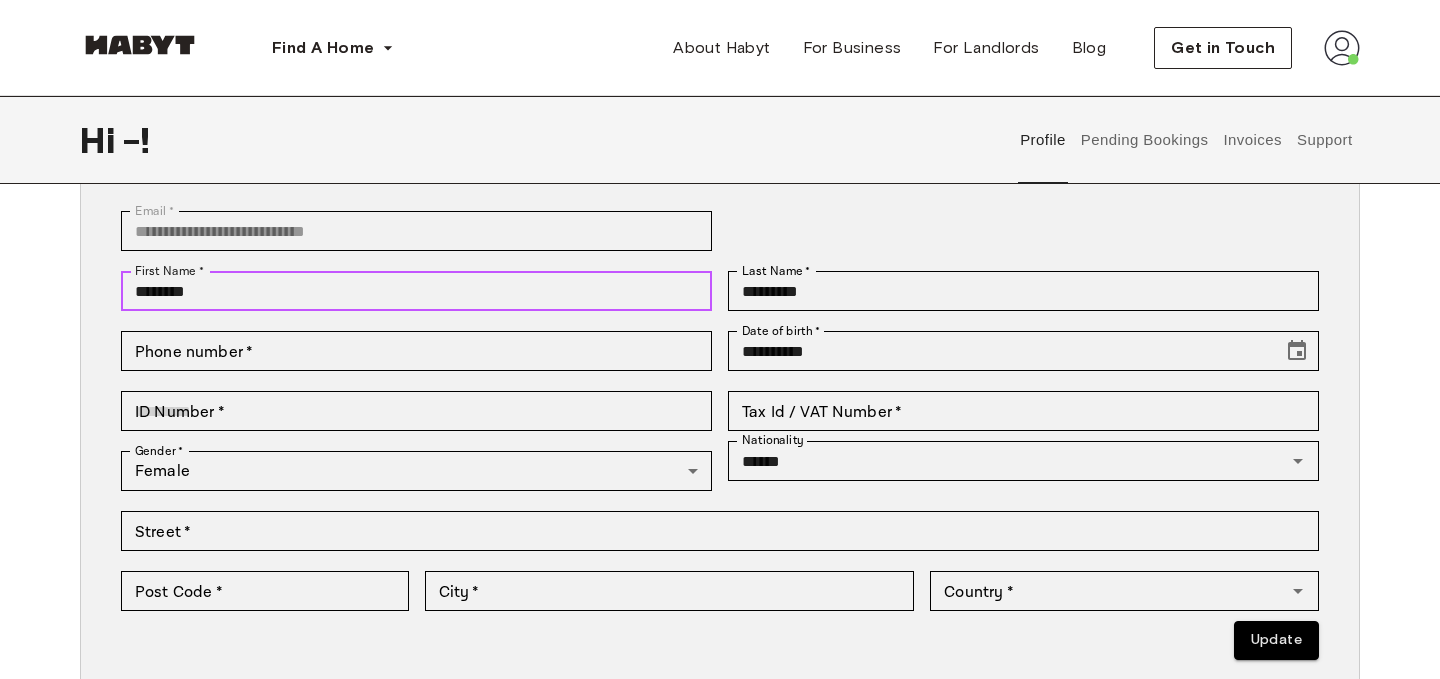 drag, startPoint x: 244, startPoint y: 301, endPoint x: 8, endPoint y: 297, distance: 236.03389 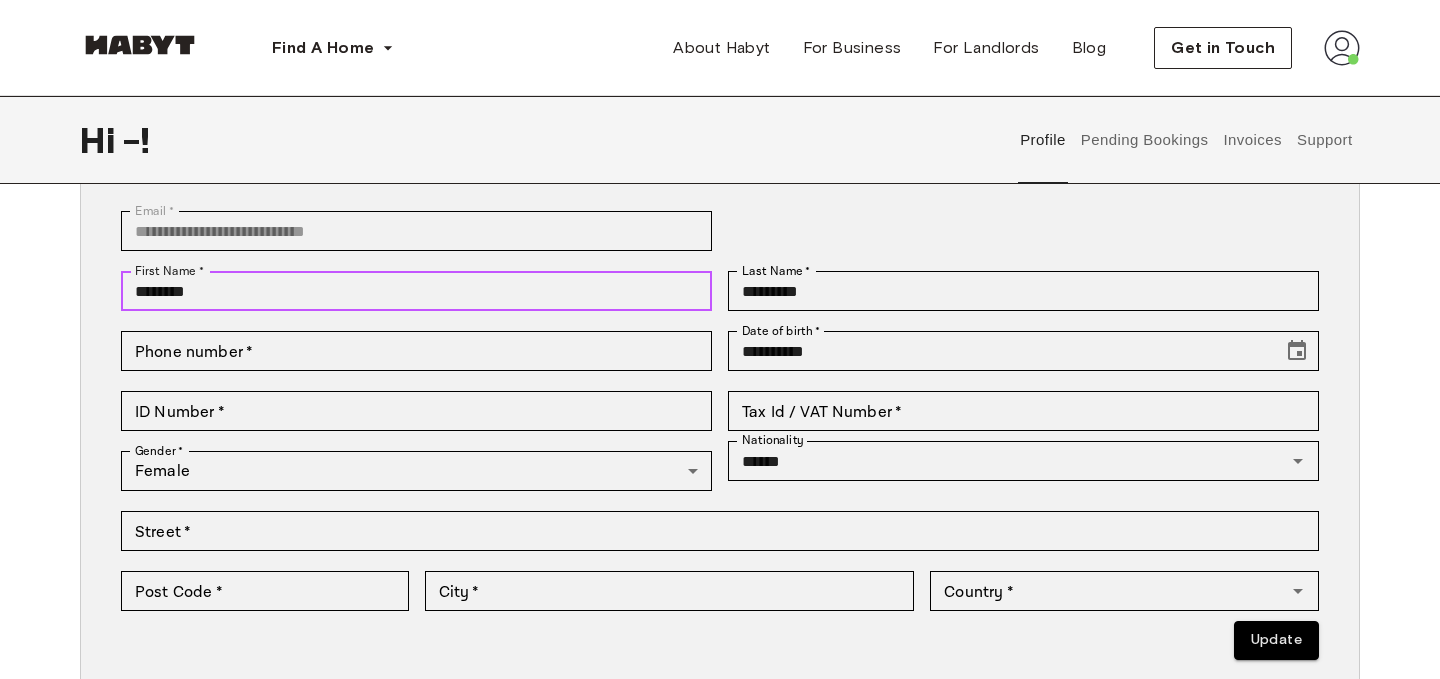 click on "**********" at bounding box center (720, 460) 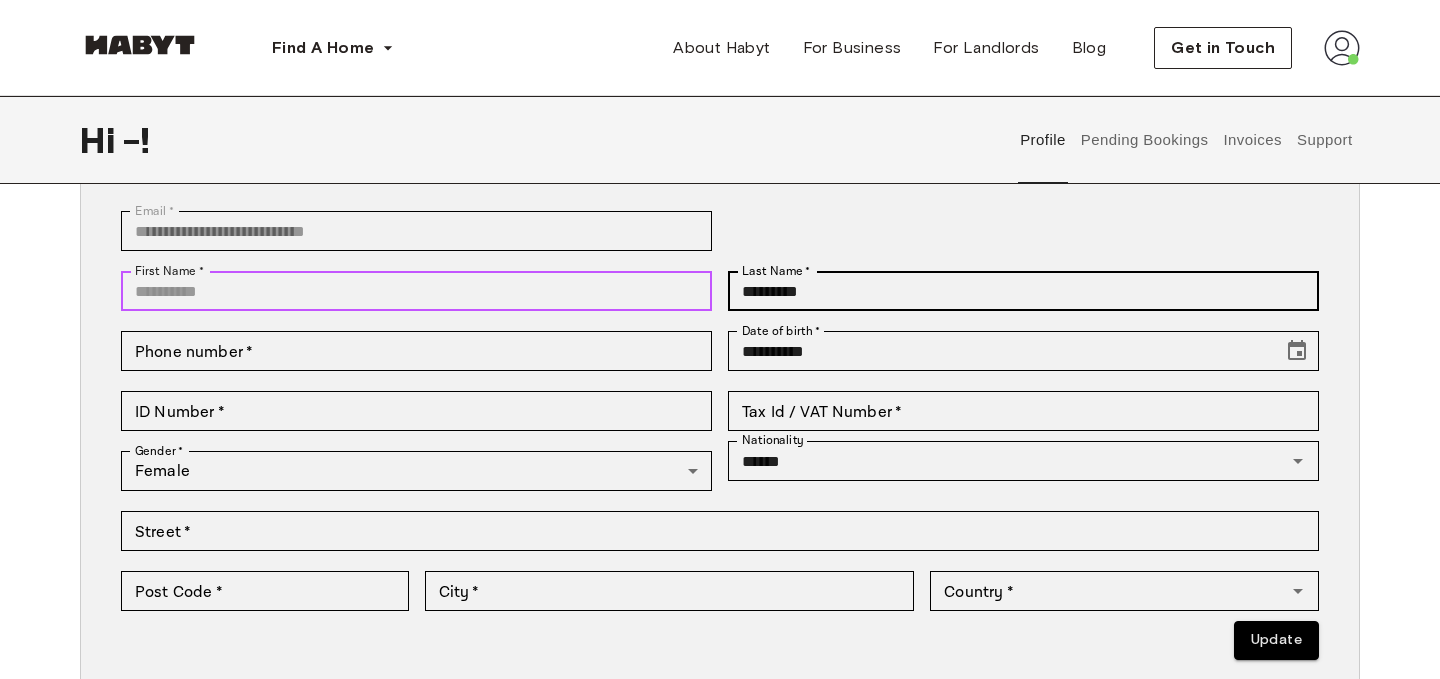 scroll, scrollTop: 0, scrollLeft: 0, axis: both 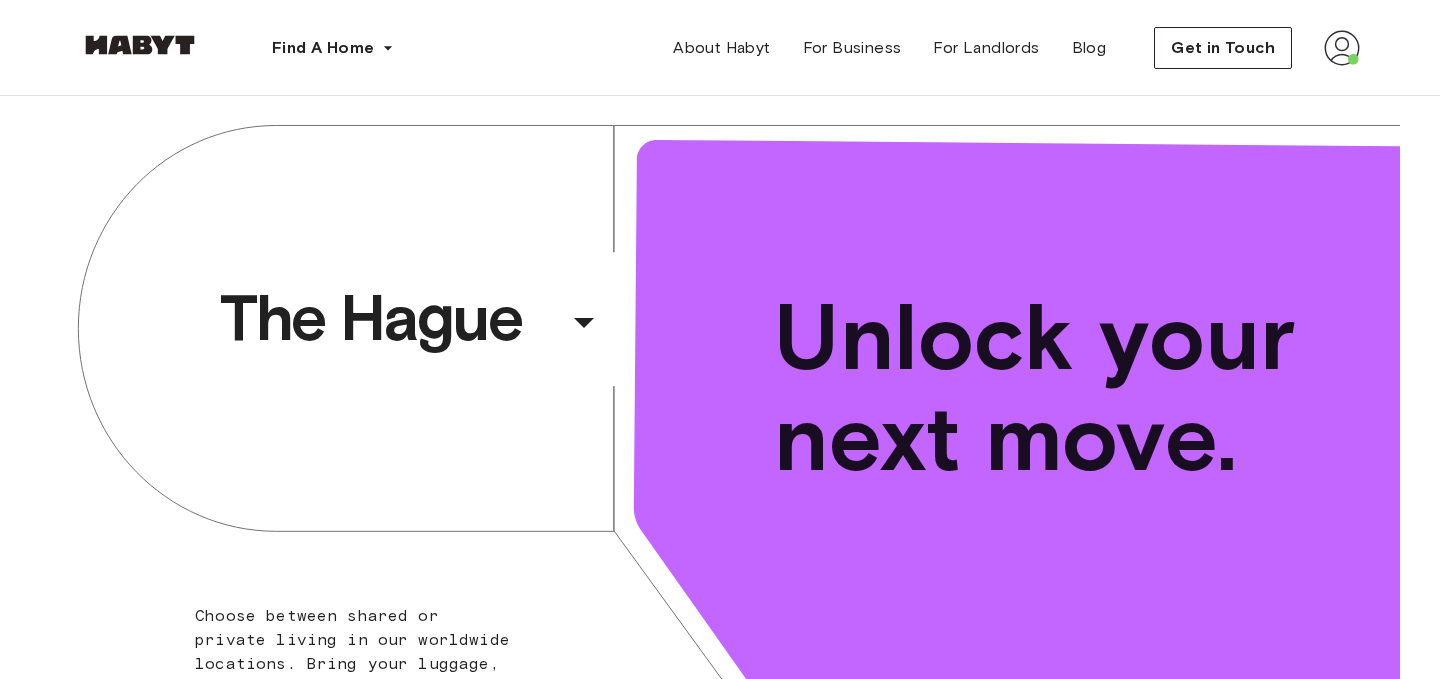 click at bounding box center (1342, 48) 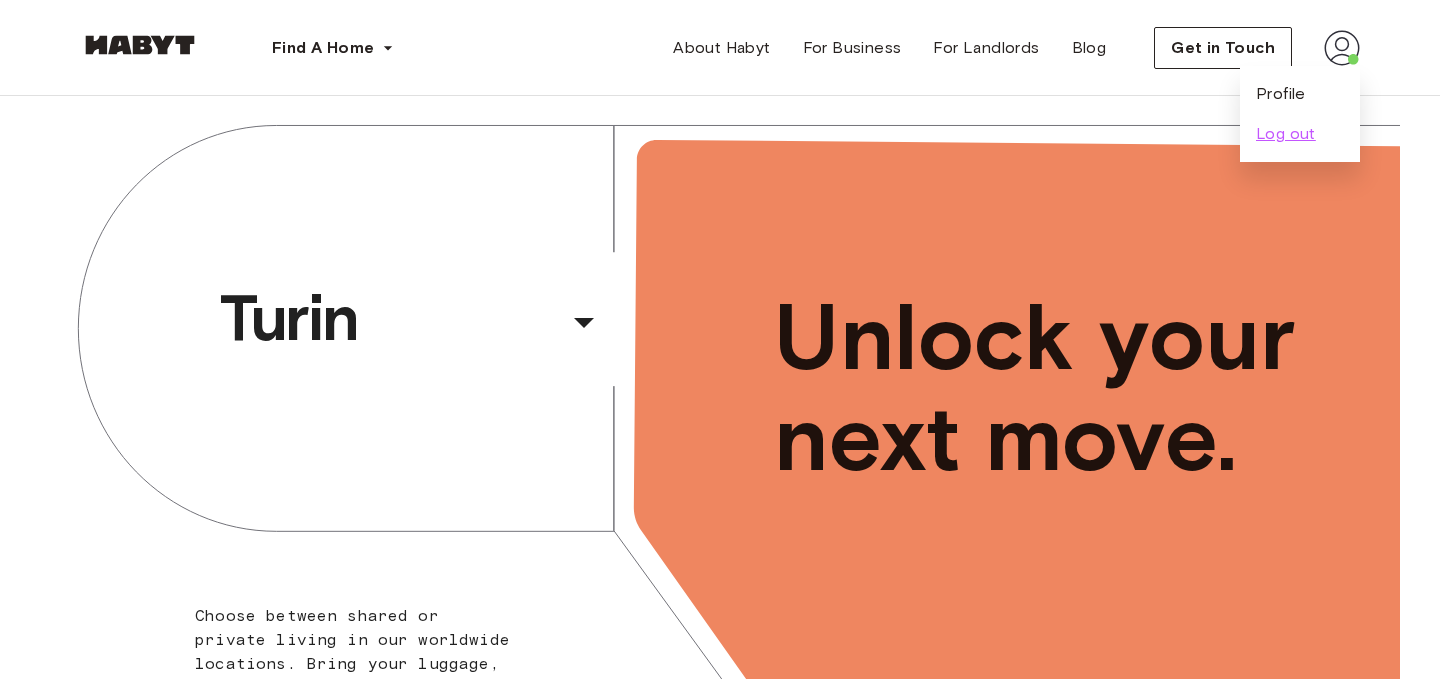 click on "Log out" at bounding box center [1286, 134] 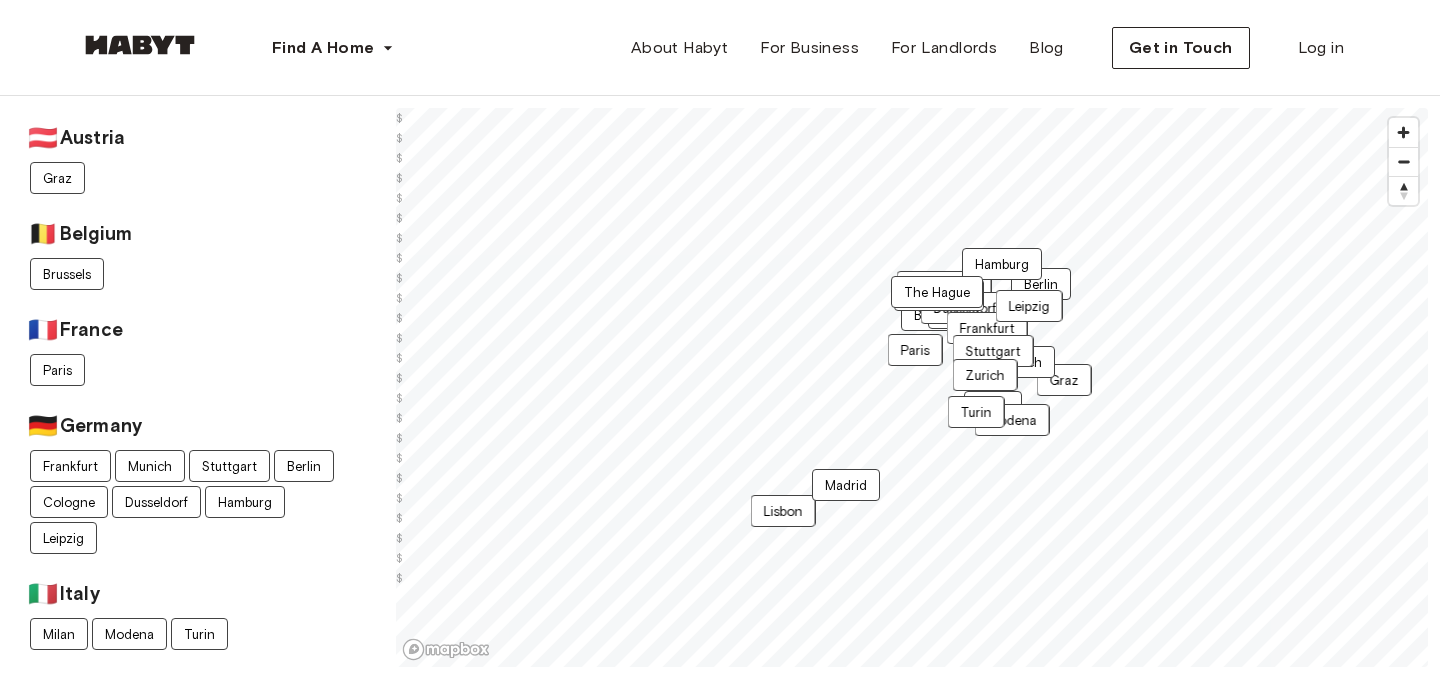 scroll, scrollTop: 0, scrollLeft: 0, axis: both 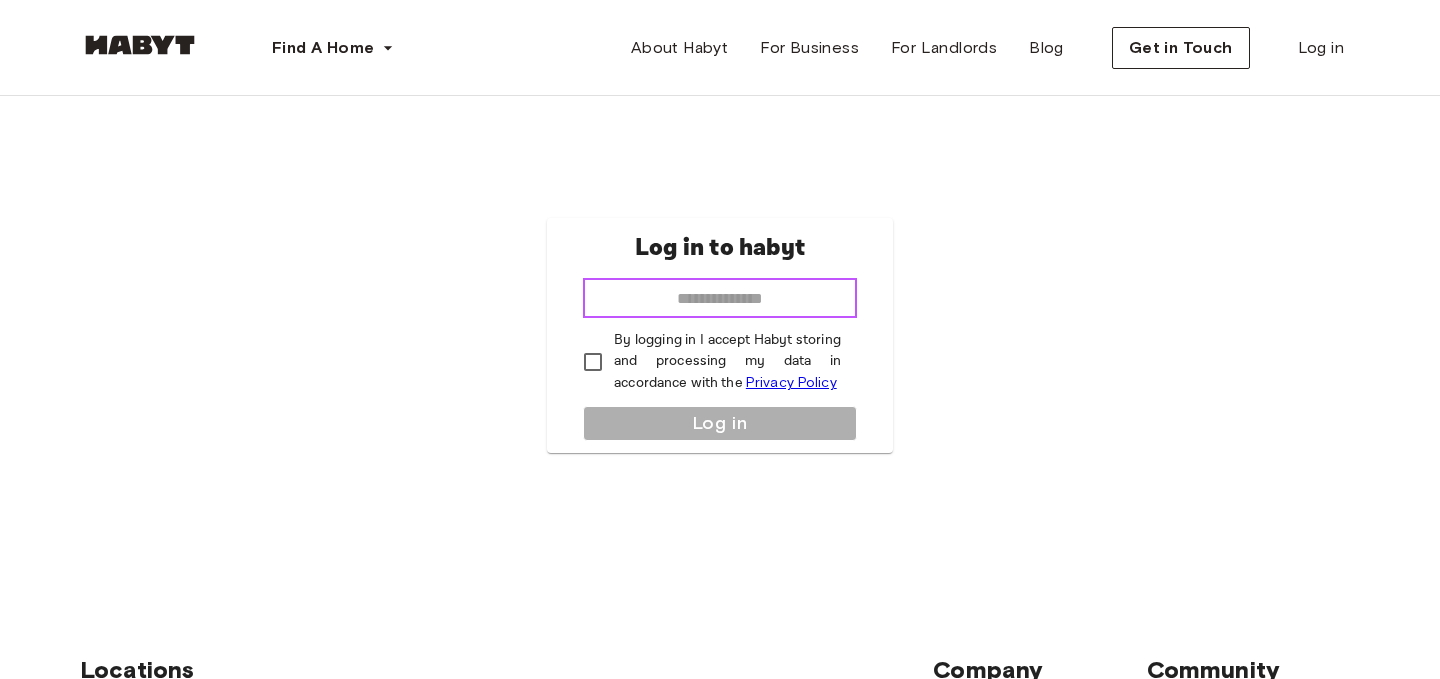 click at bounding box center (720, 298) 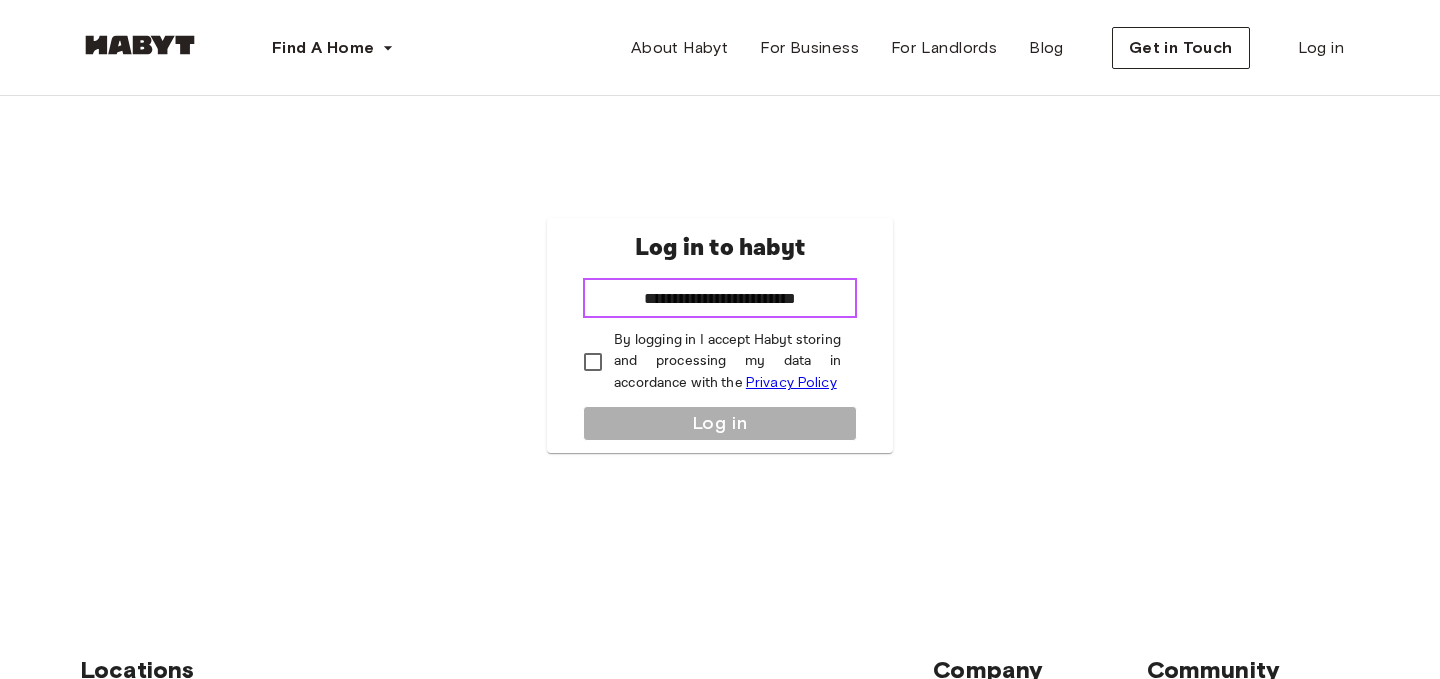 type on "**********" 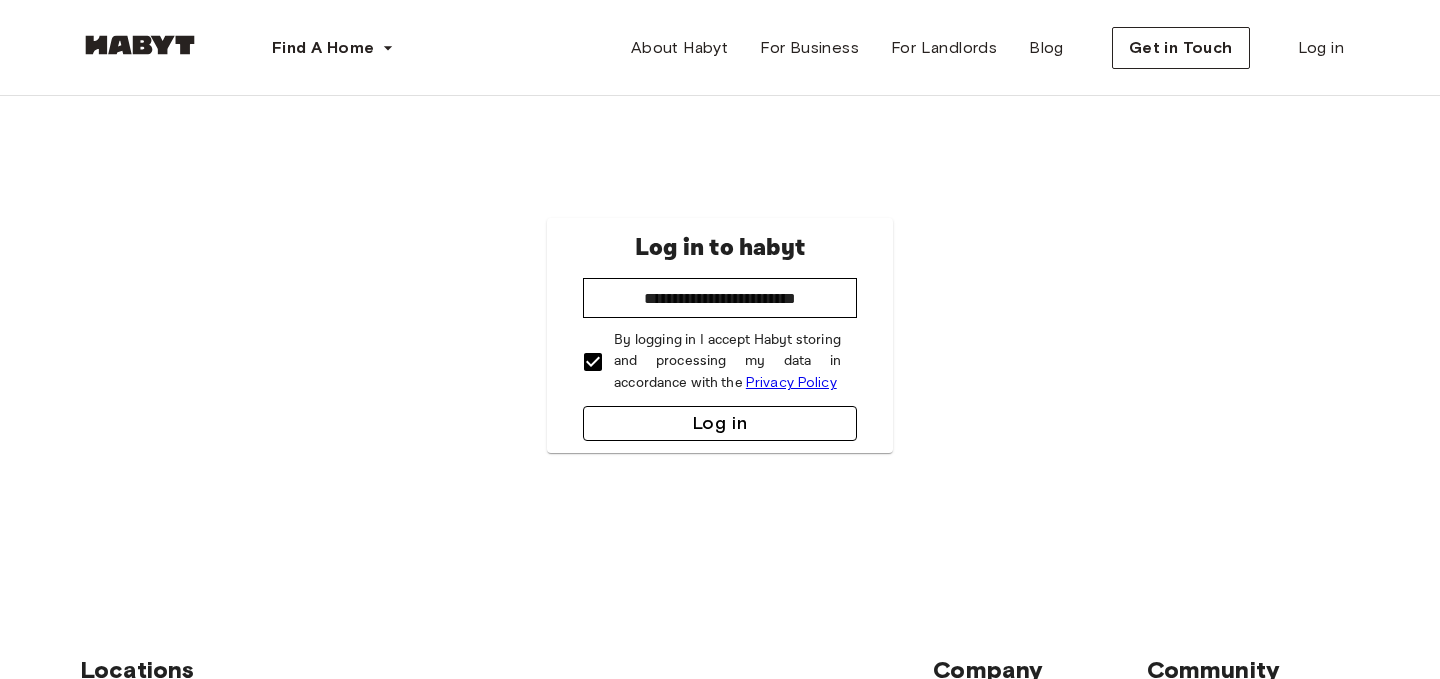 click on "Log in" at bounding box center [720, 423] 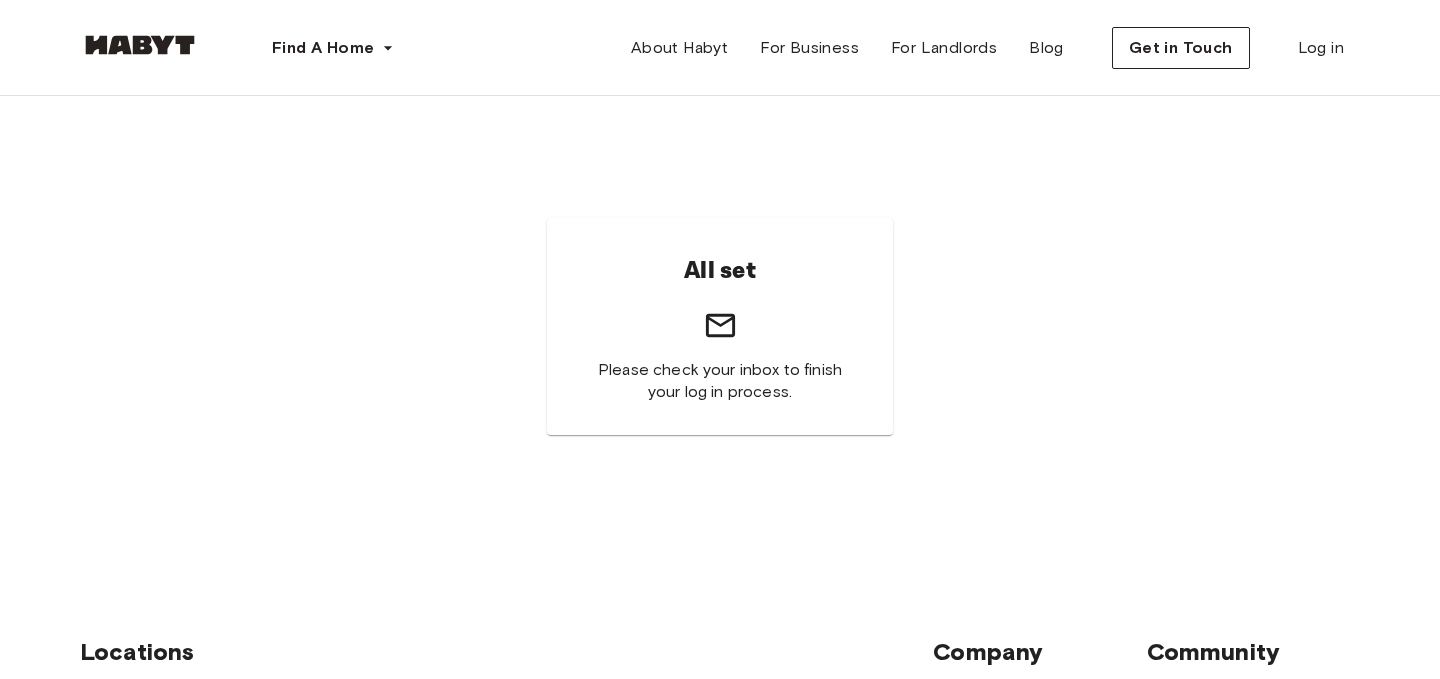 scroll, scrollTop: 0, scrollLeft: 0, axis: both 